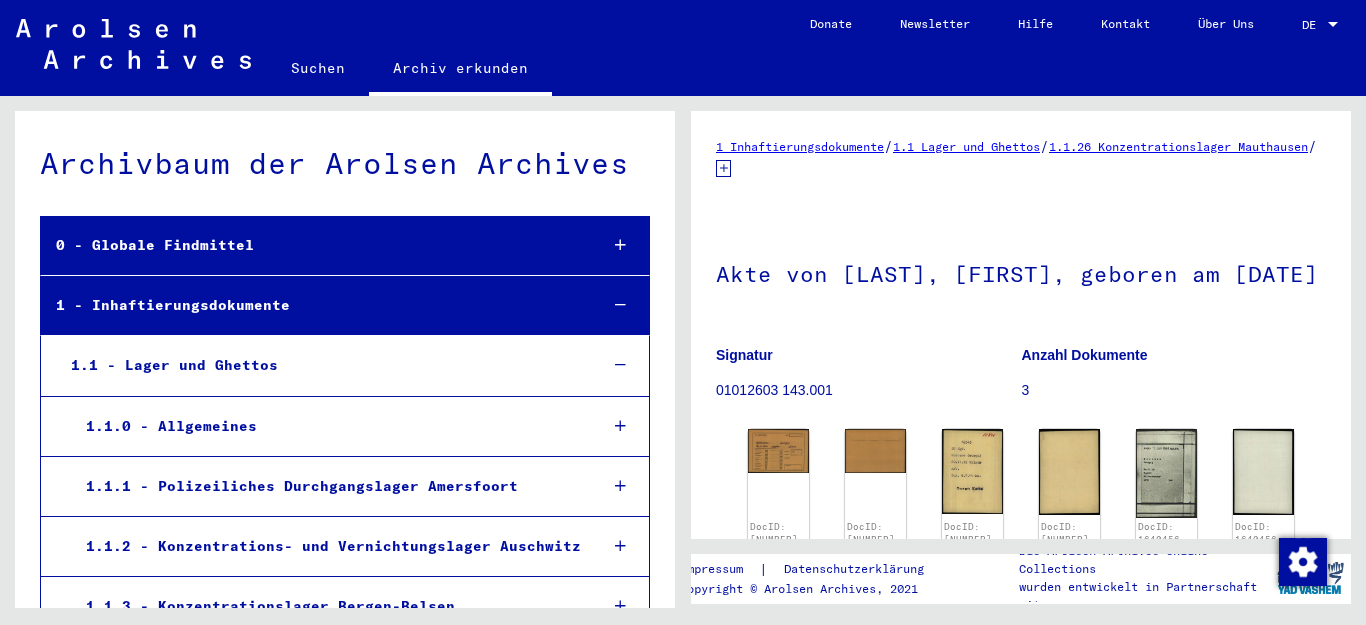 scroll, scrollTop: 0, scrollLeft: 0, axis: both 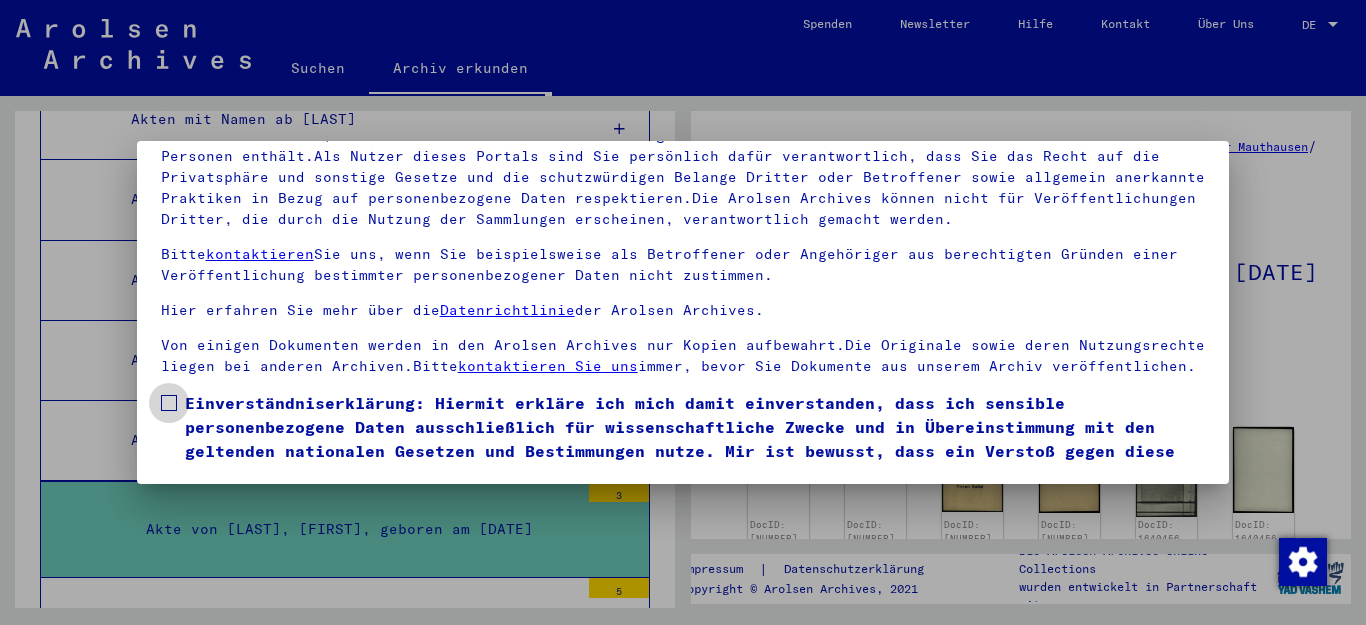 click at bounding box center [169, 403] 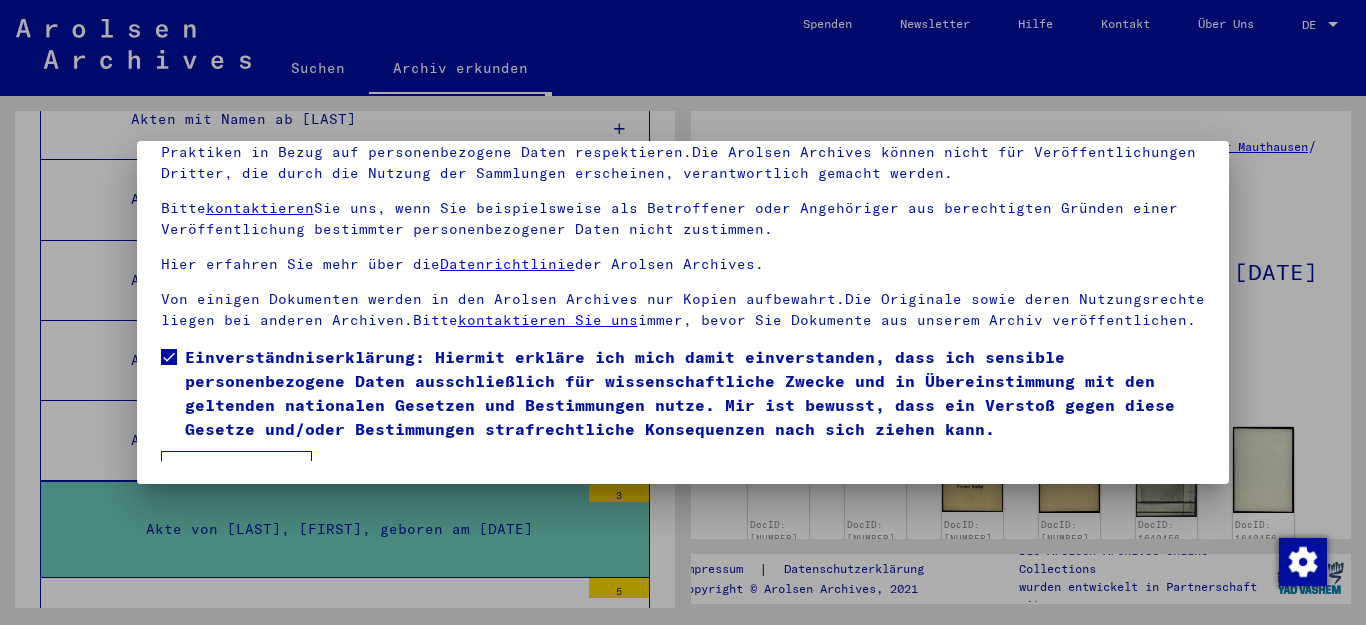 scroll, scrollTop: 95, scrollLeft: 0, axis: vertical 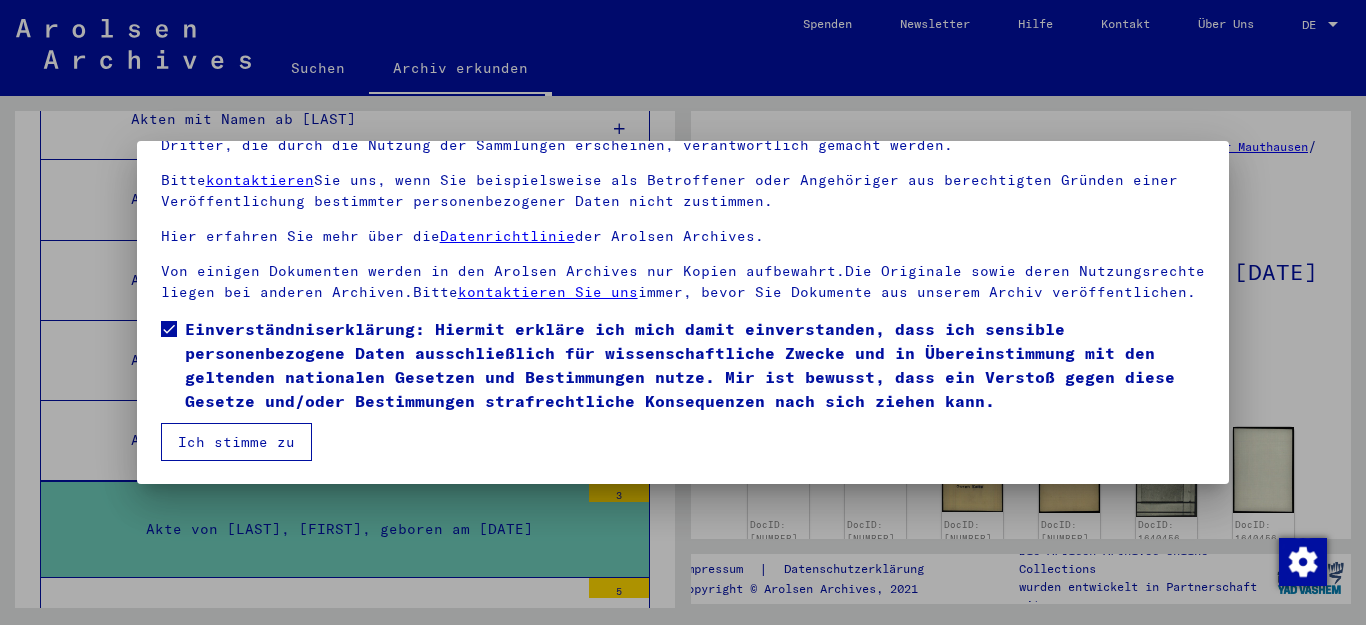 click on "Ich stimme zu" at bounding box center [236, 442] 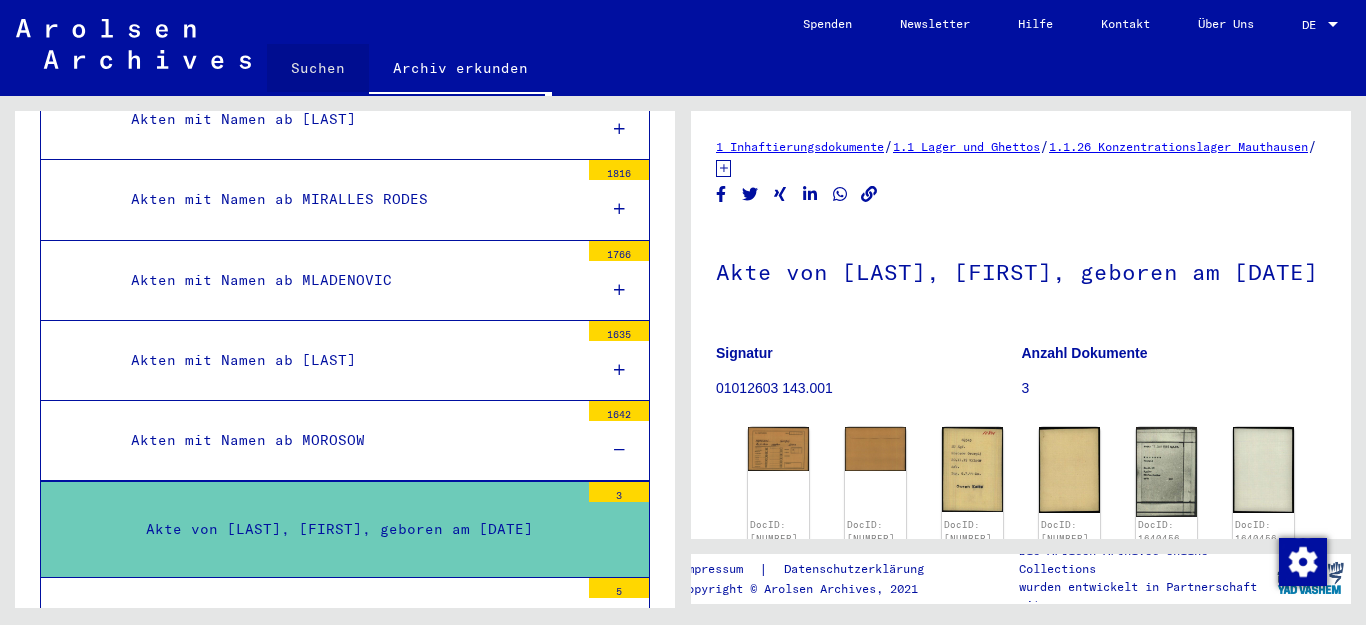 click on "Suchen" 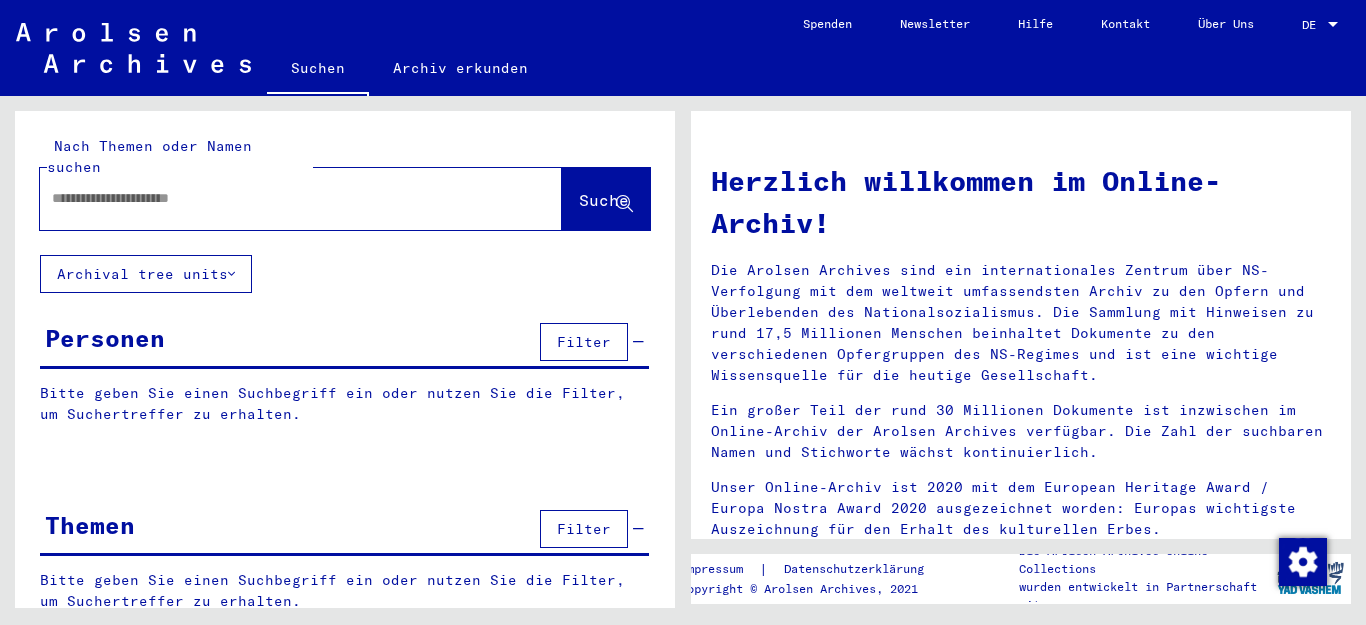 click at bounding box center [277, 198] 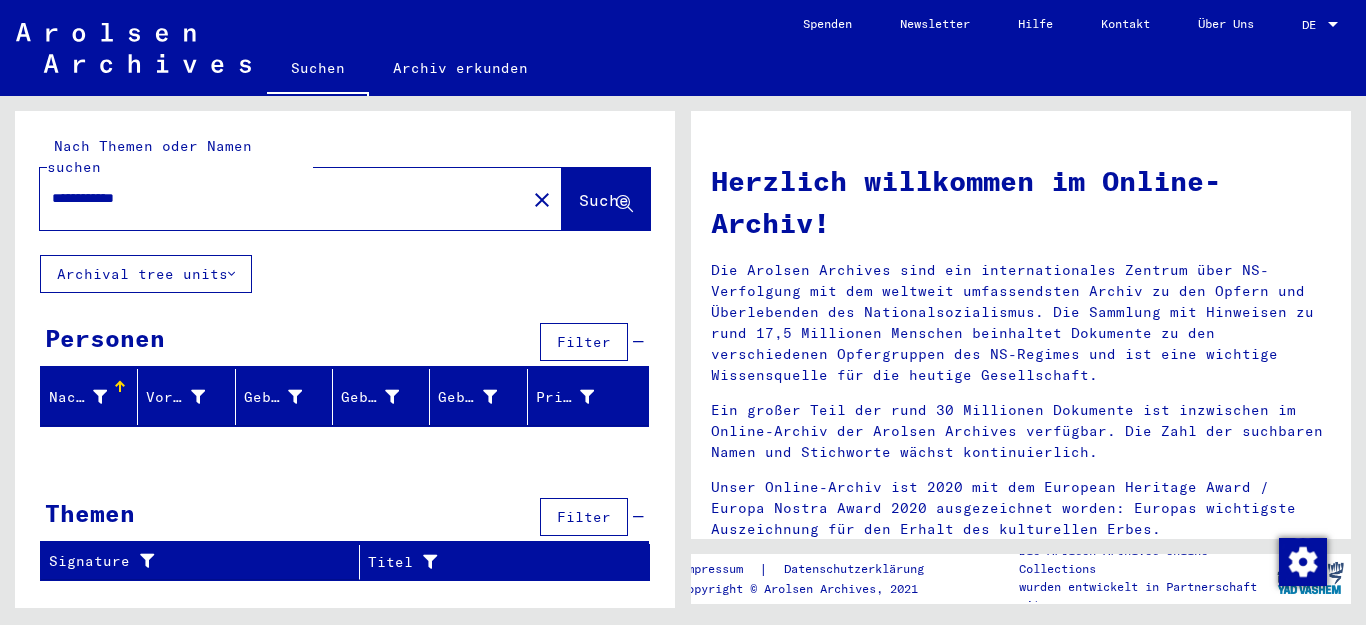 click on "**********" at bounding box center [277, 198] 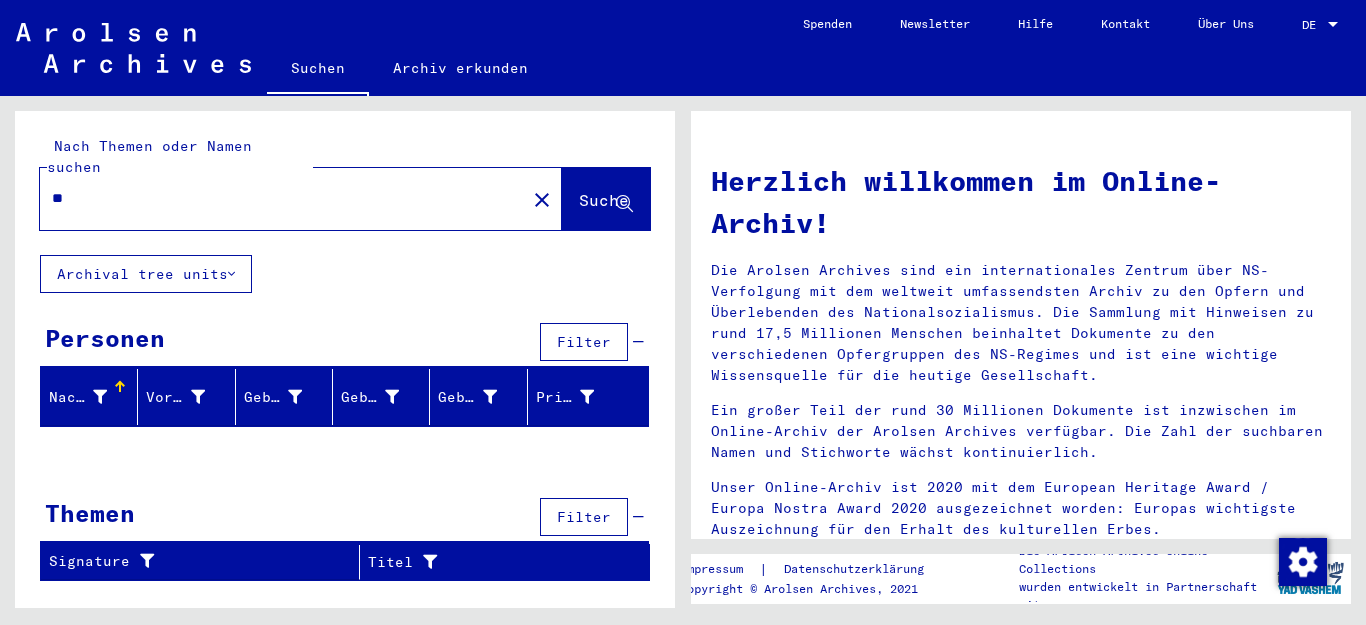 type on "*" 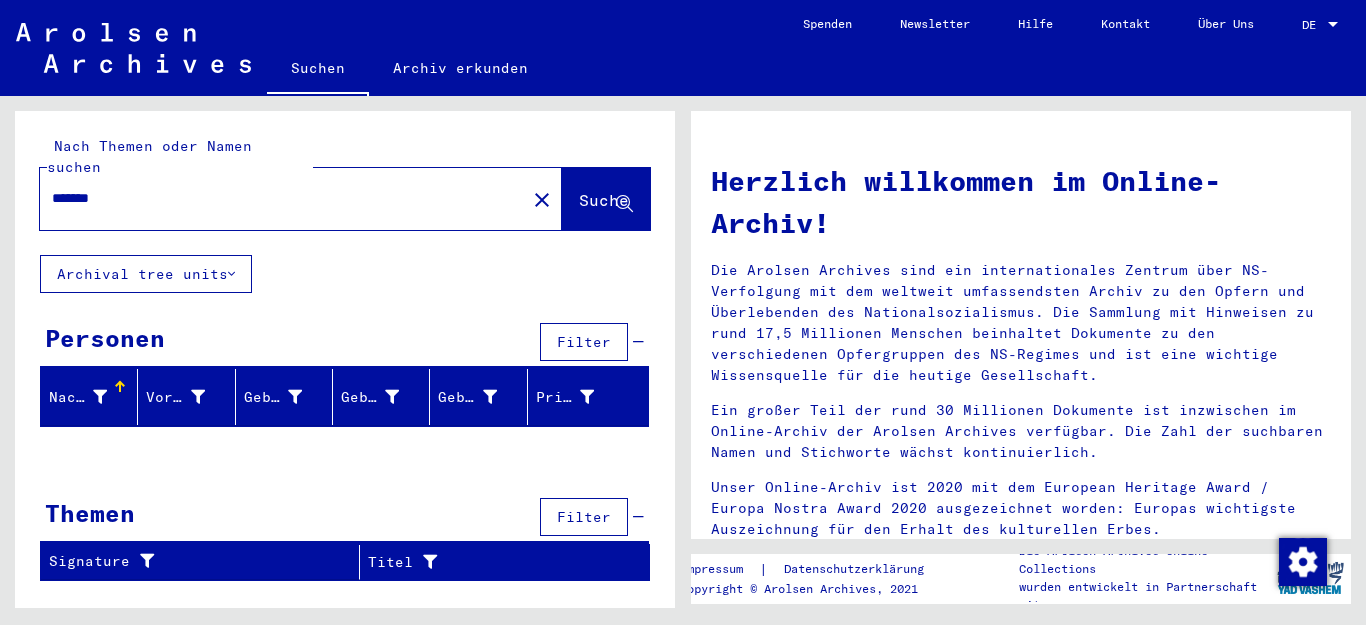 type on "*******" 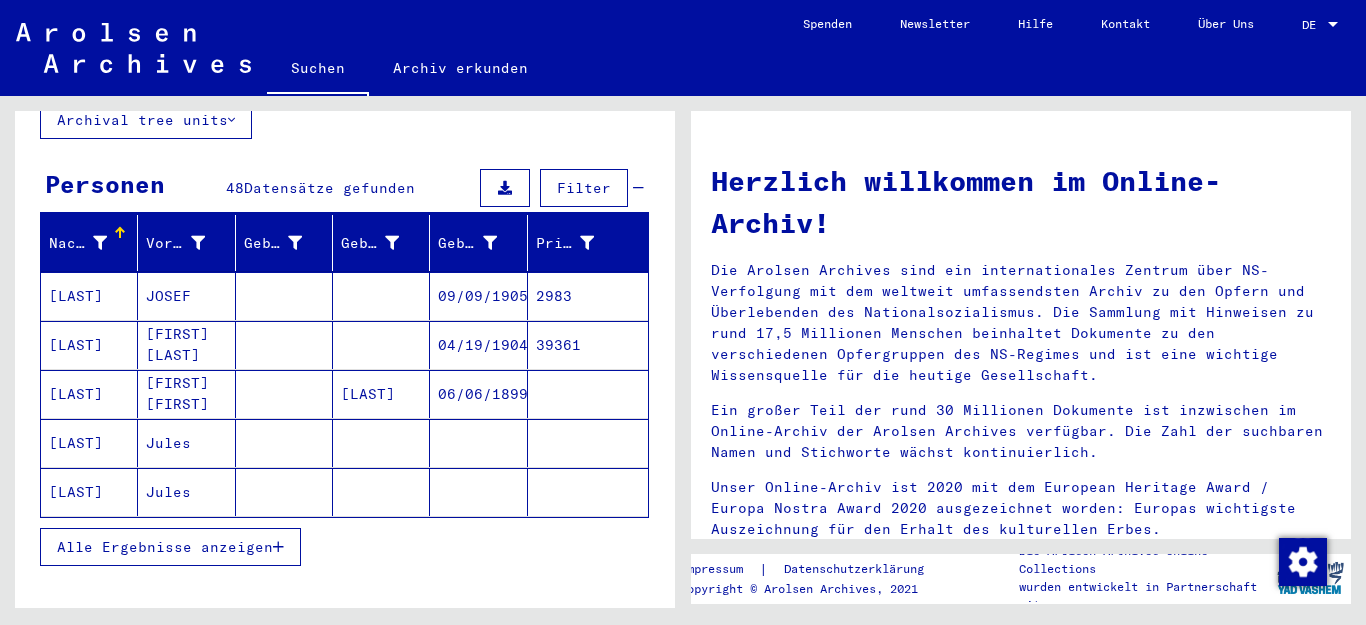 scroll, scrollTop: 200, scrollLeft: 0, axis: vertical 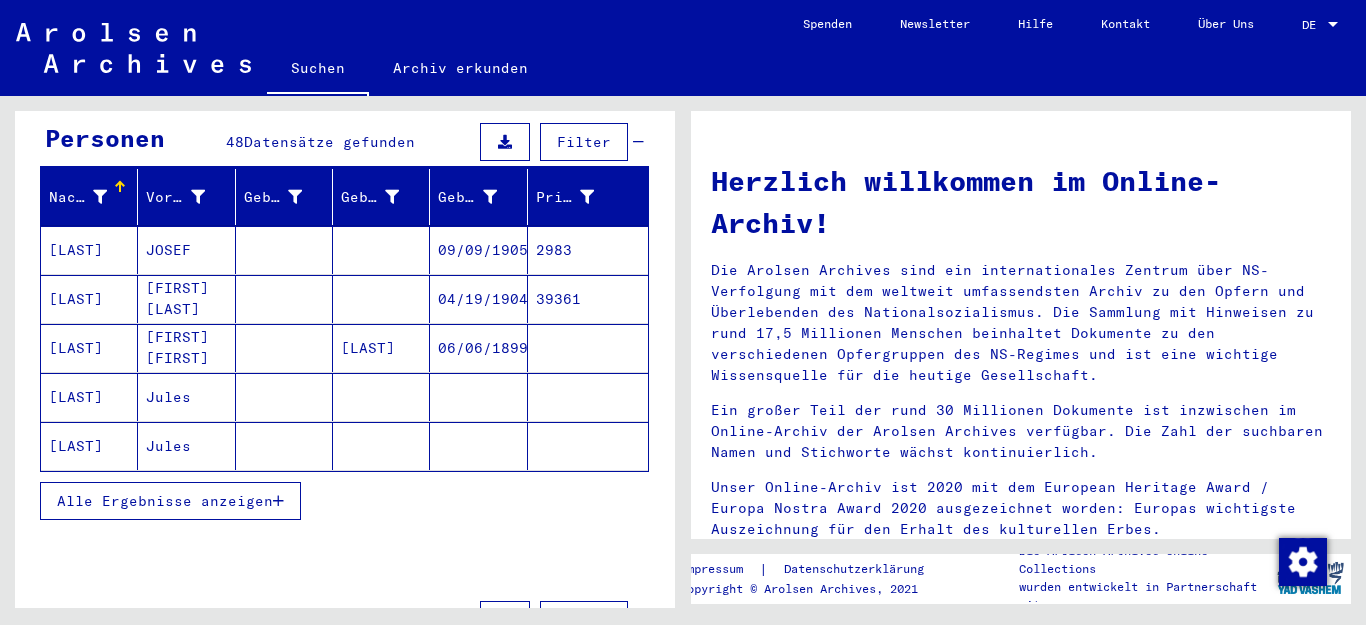 click on "[FIRST] [LAST]" at bounding box center (186, 348) 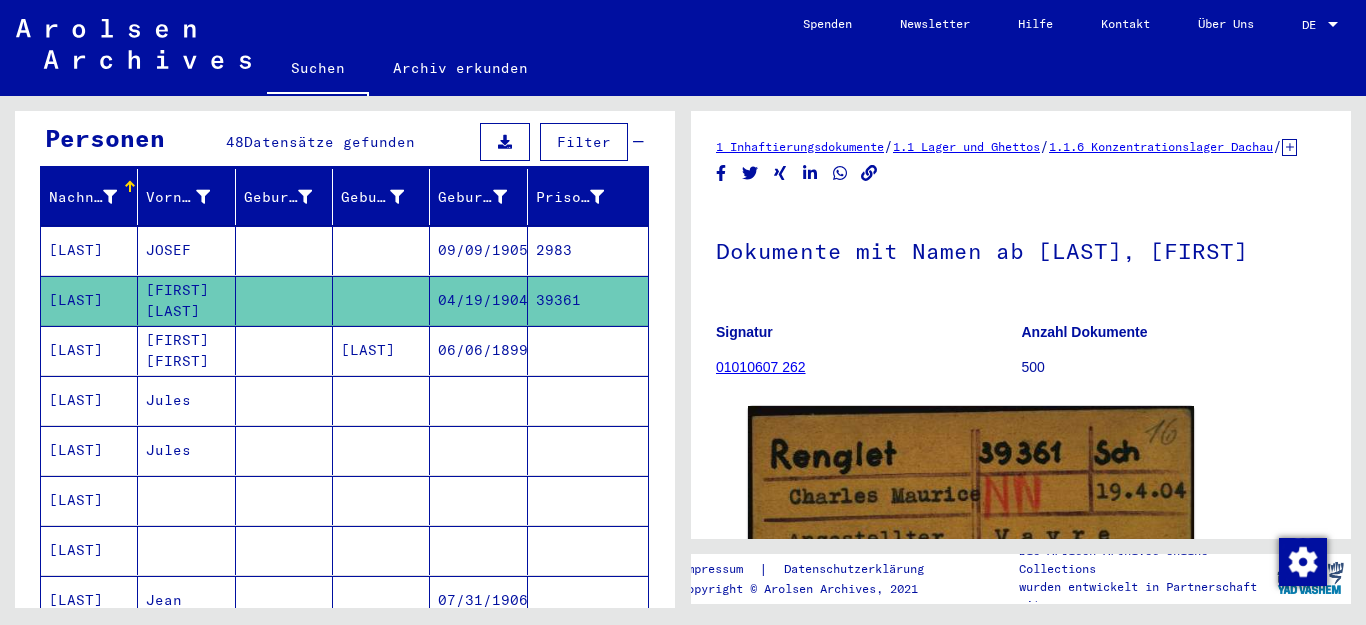 scroll, scrollTop: 0, scrollLeft: 0, axis: both 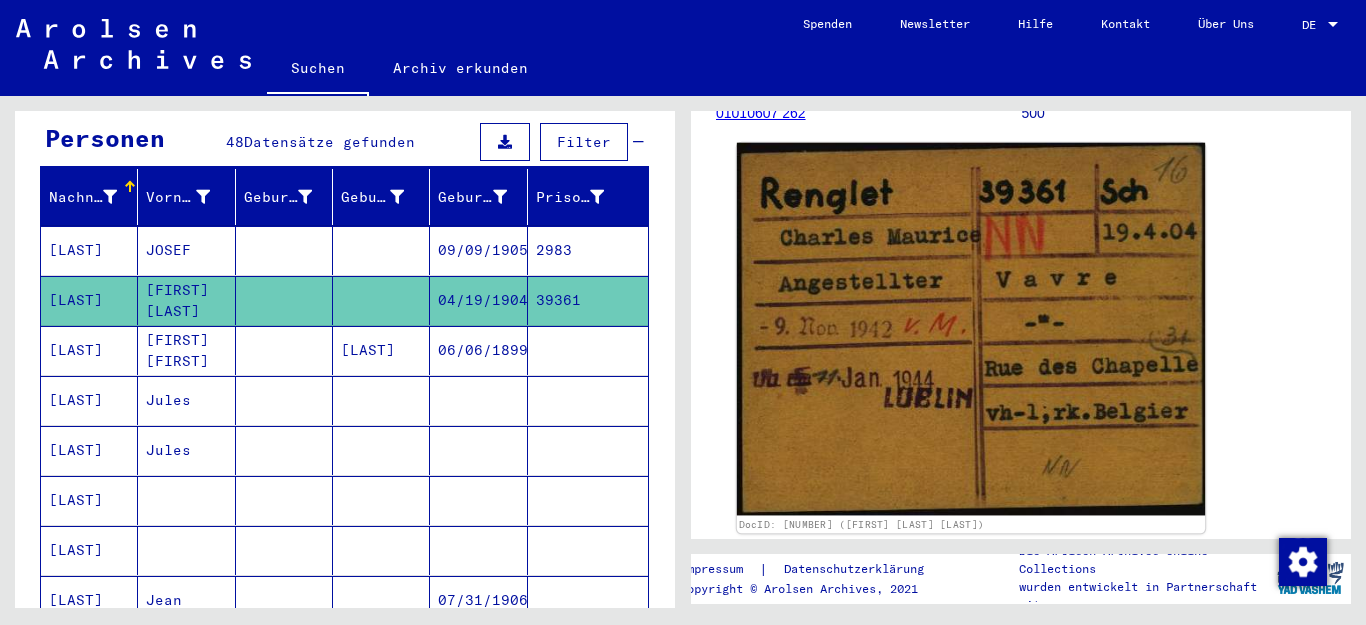 click 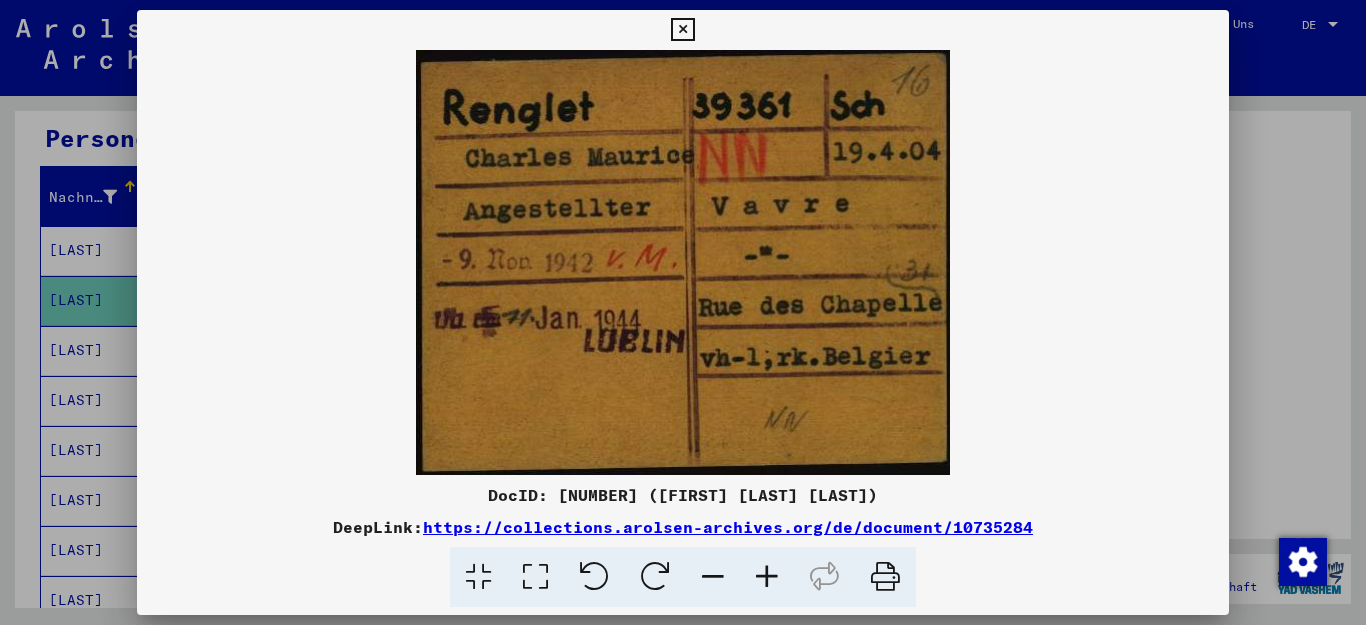 click at bounding box center (767, 577) 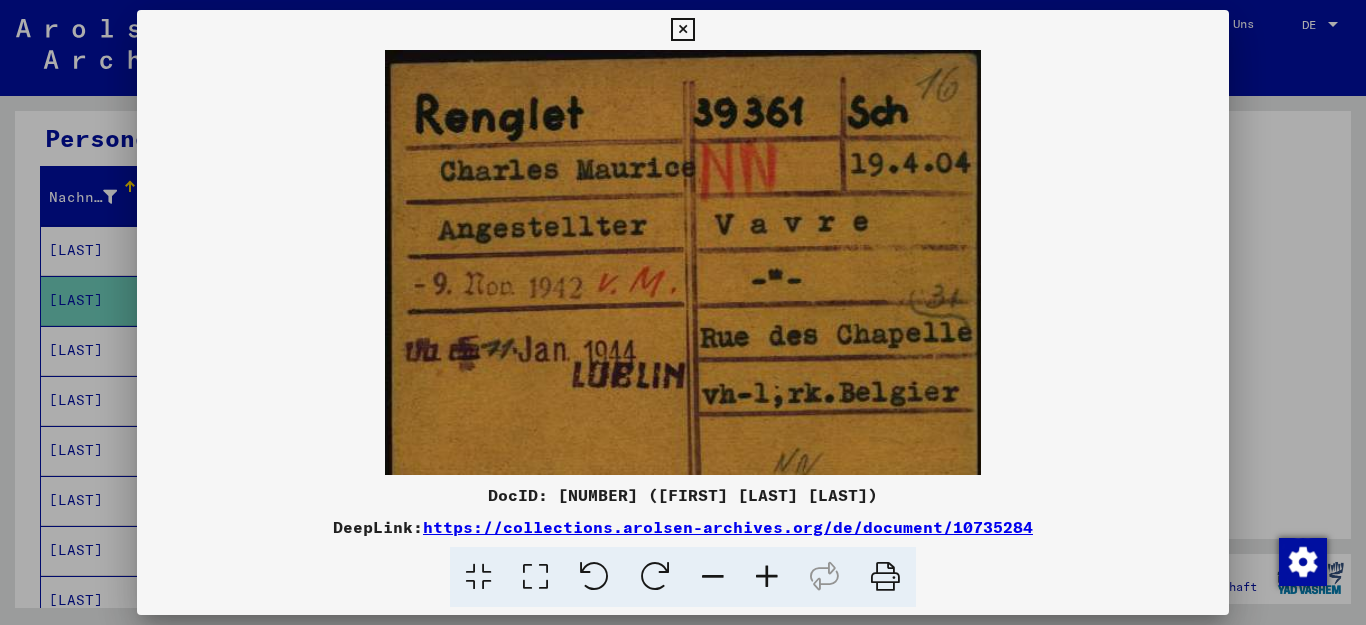 click at bounding box center (767, 577) 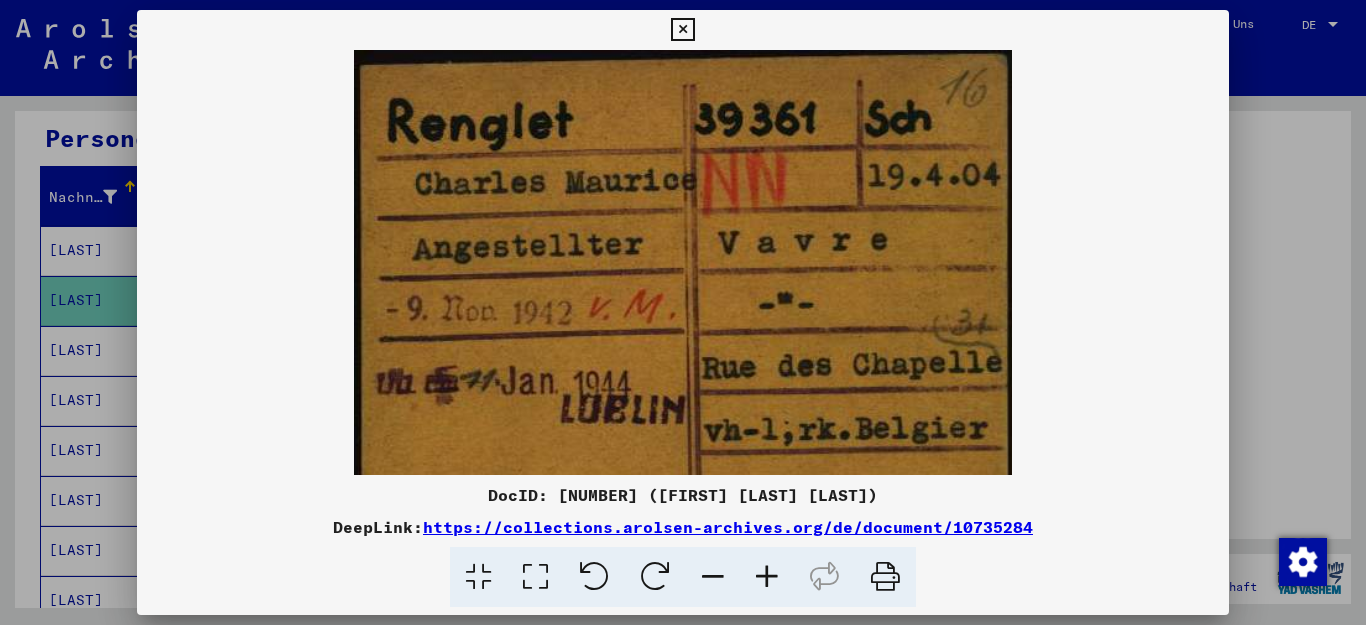 click at bounding box center (767, 577) 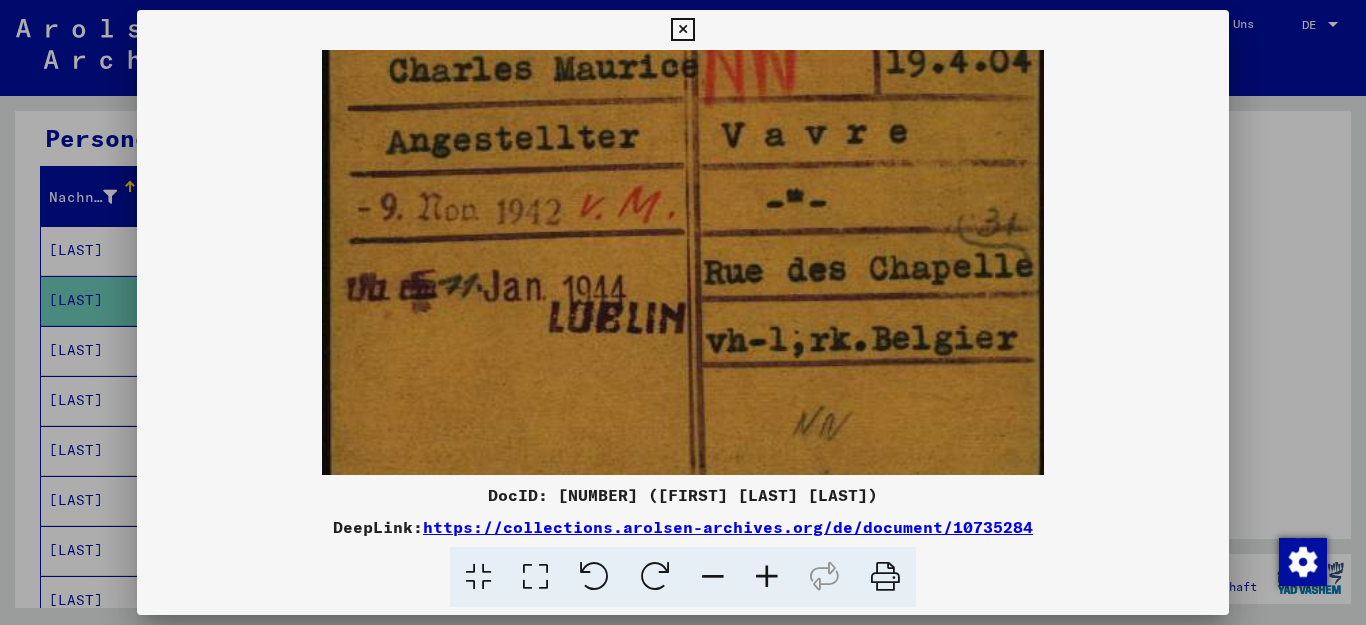 scroll, scrollTop: 129, scrollLeft: 0, axis: vertical 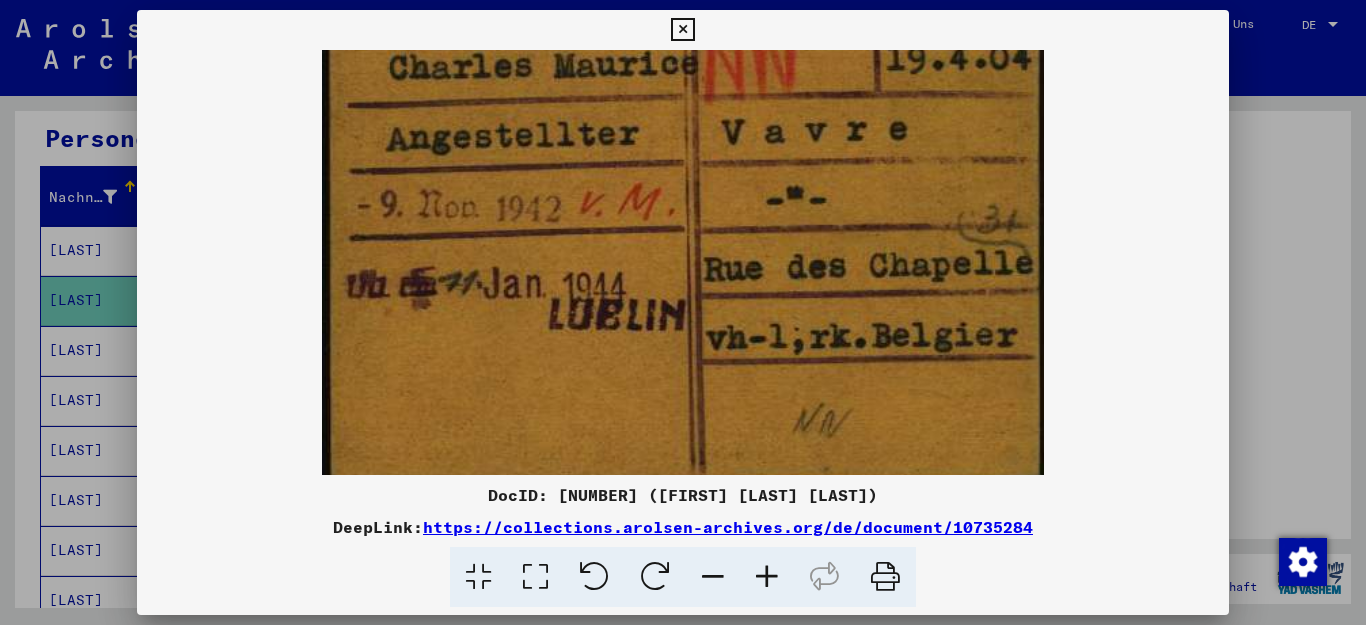 drag, startPoint x: 598, startPoint y: 421, endPoint x: 612, endPoint y: 295, distance: 126.77539 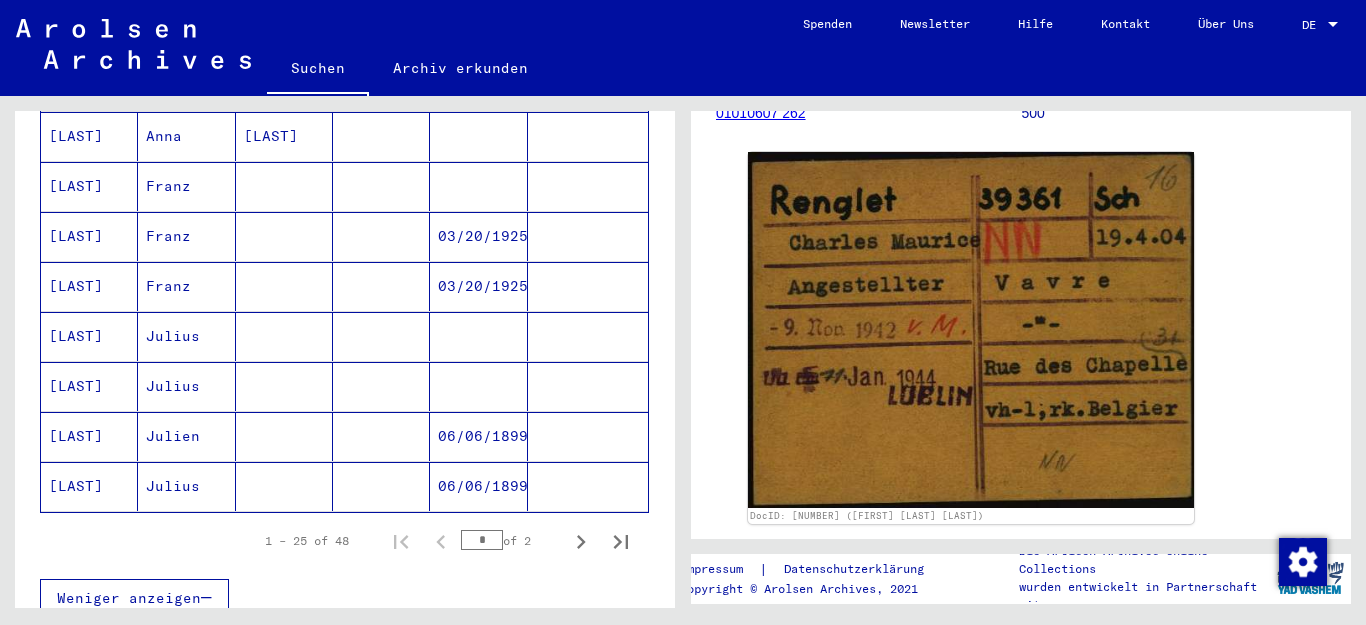 scroll, scrollTop: 1173, scrollLeft: 0, axis: vertical 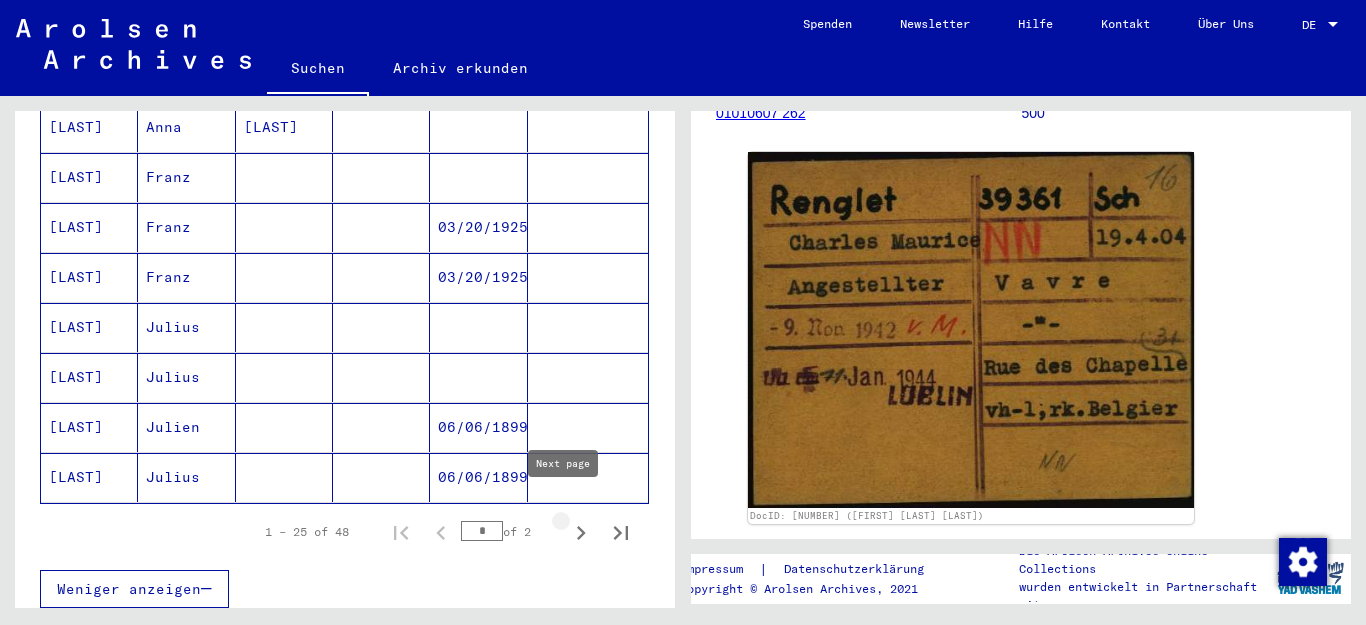 click 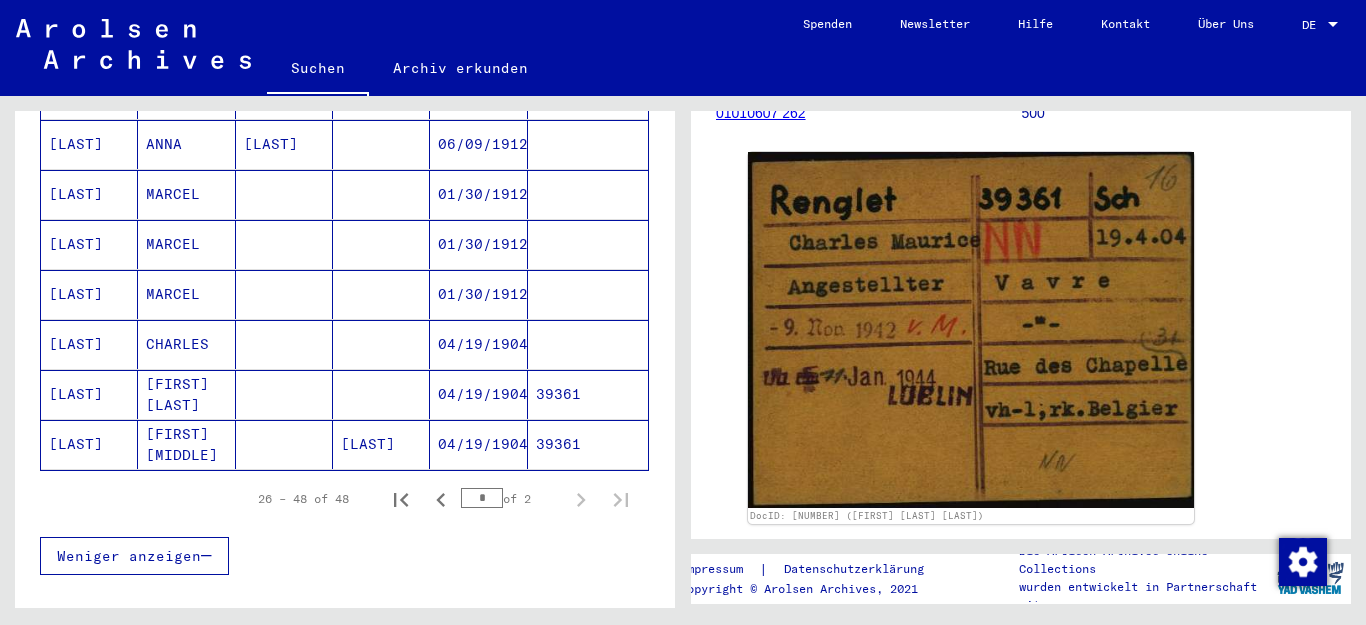 scroll, scrollTop: 1120, scrollLeft: 0, axis: vertical 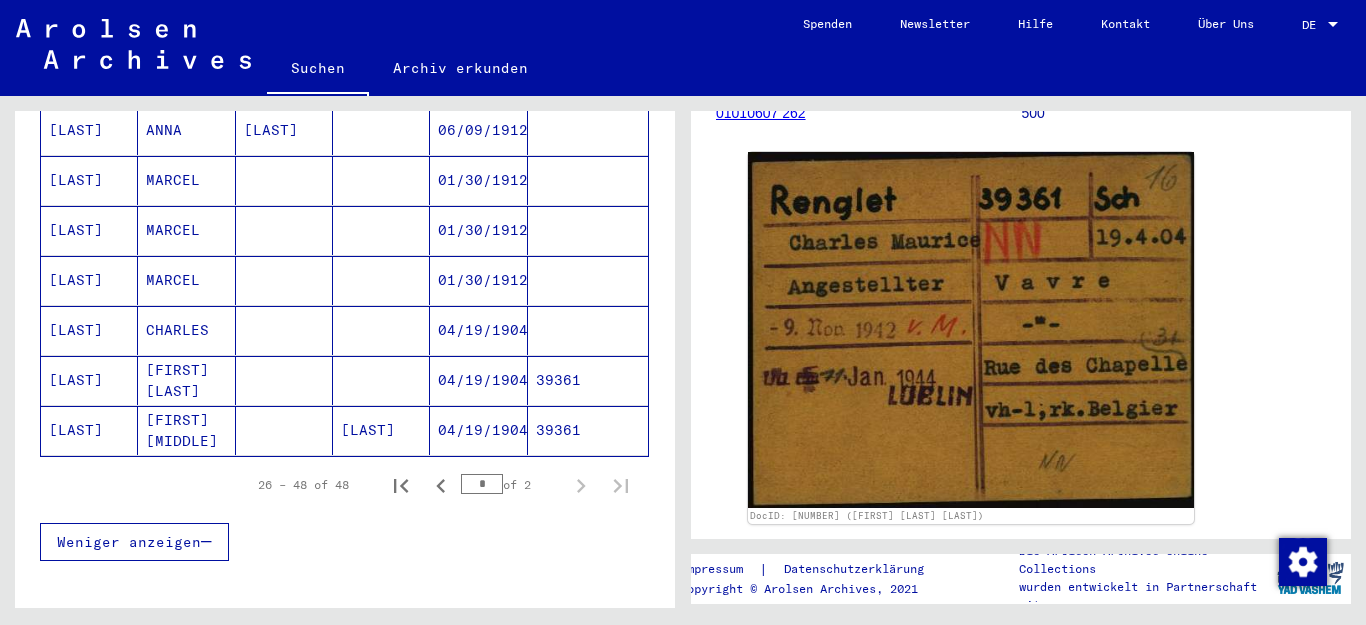 click on "CHARLES" at bounding box center (186, 380) 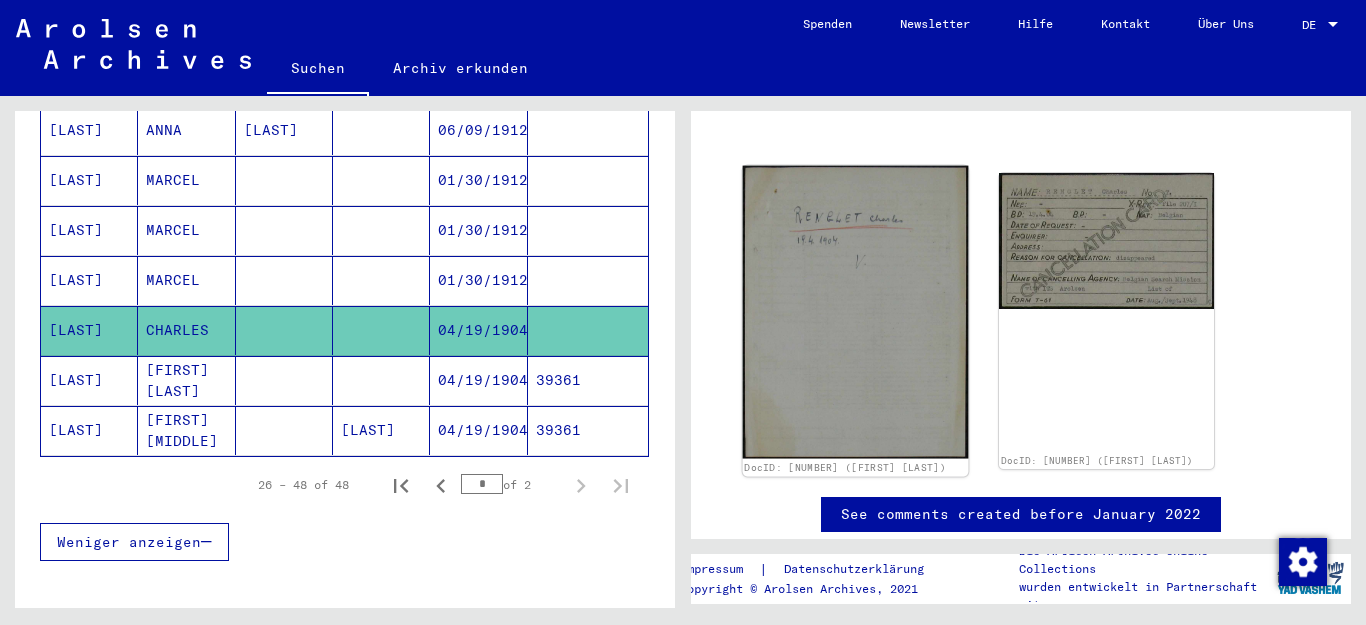 click 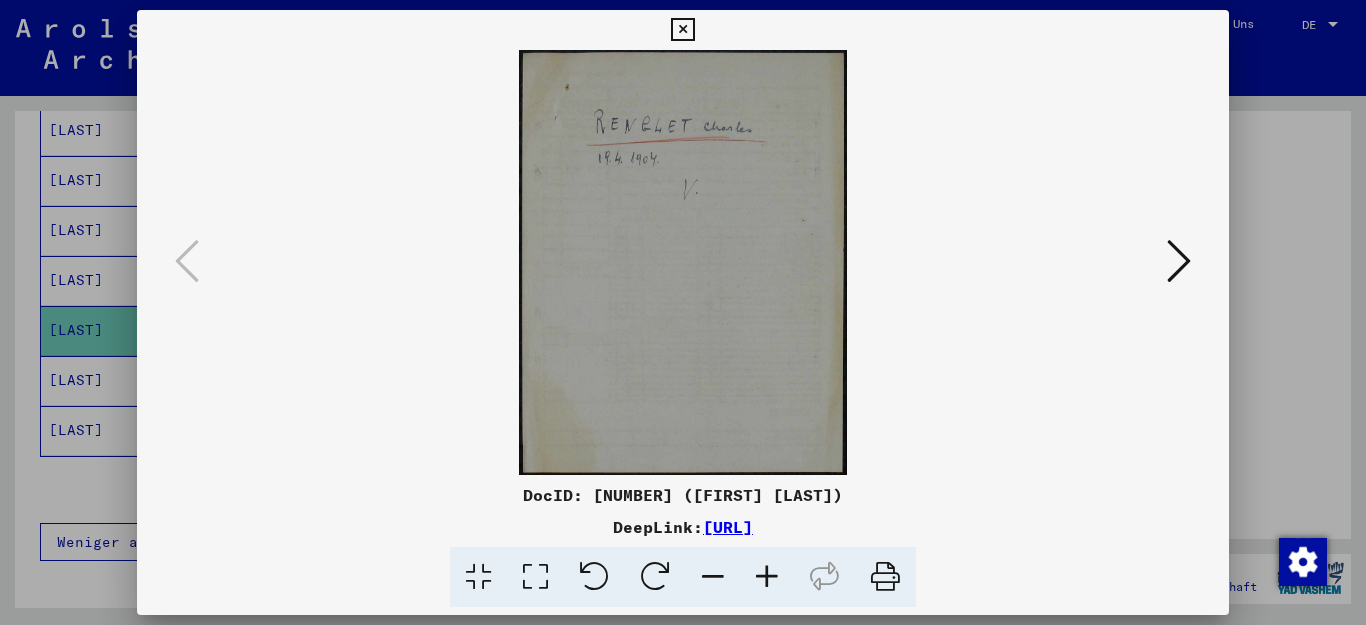 click at bounding box center [1179, 261] 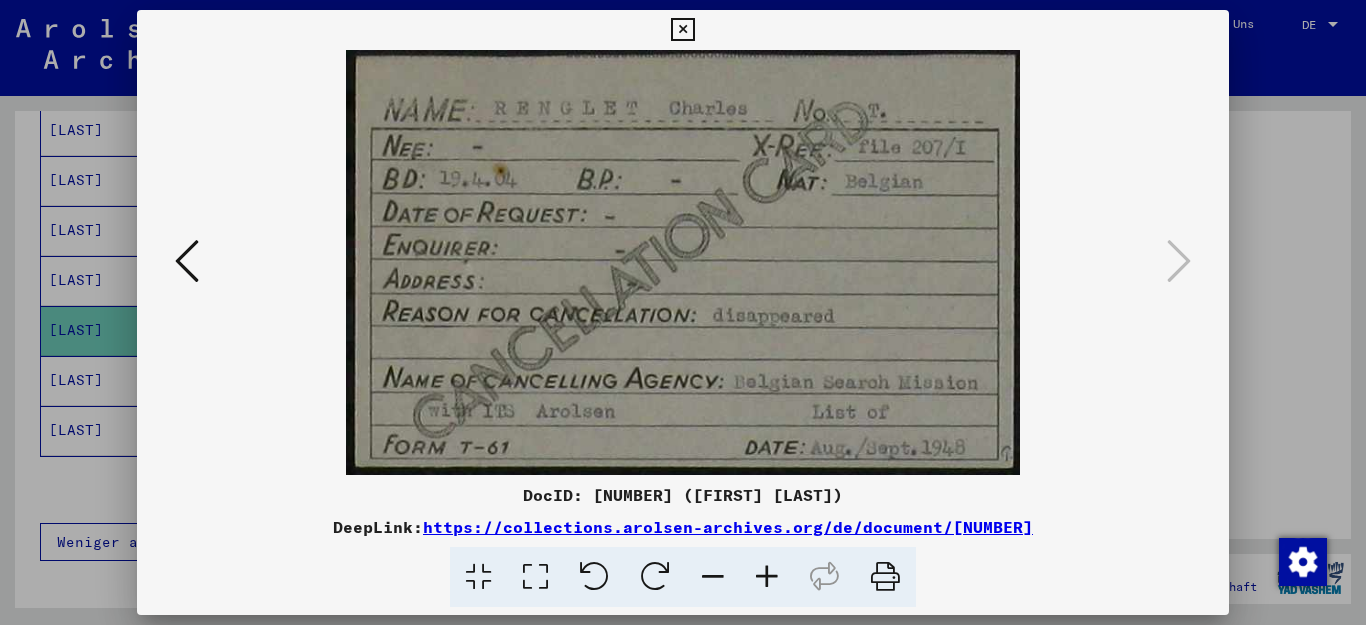 click at bounding box center [682, 30] 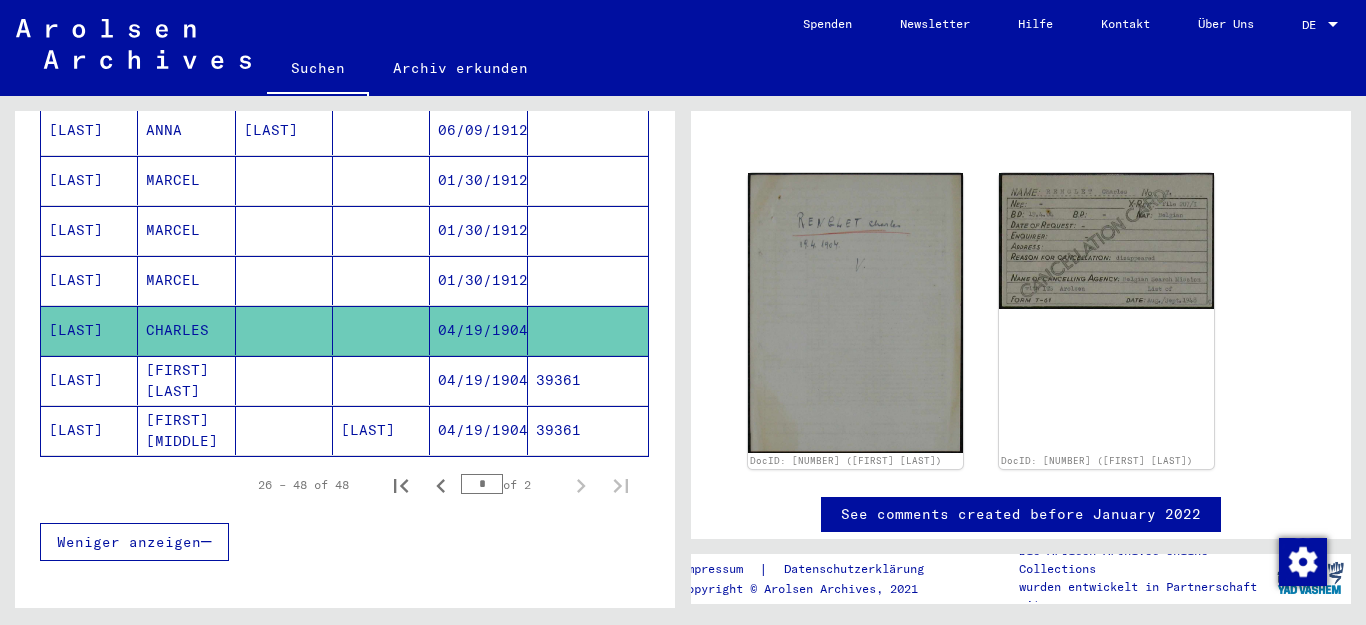click on "[FIRST] [LAST]" at bounding box center (186, 430) 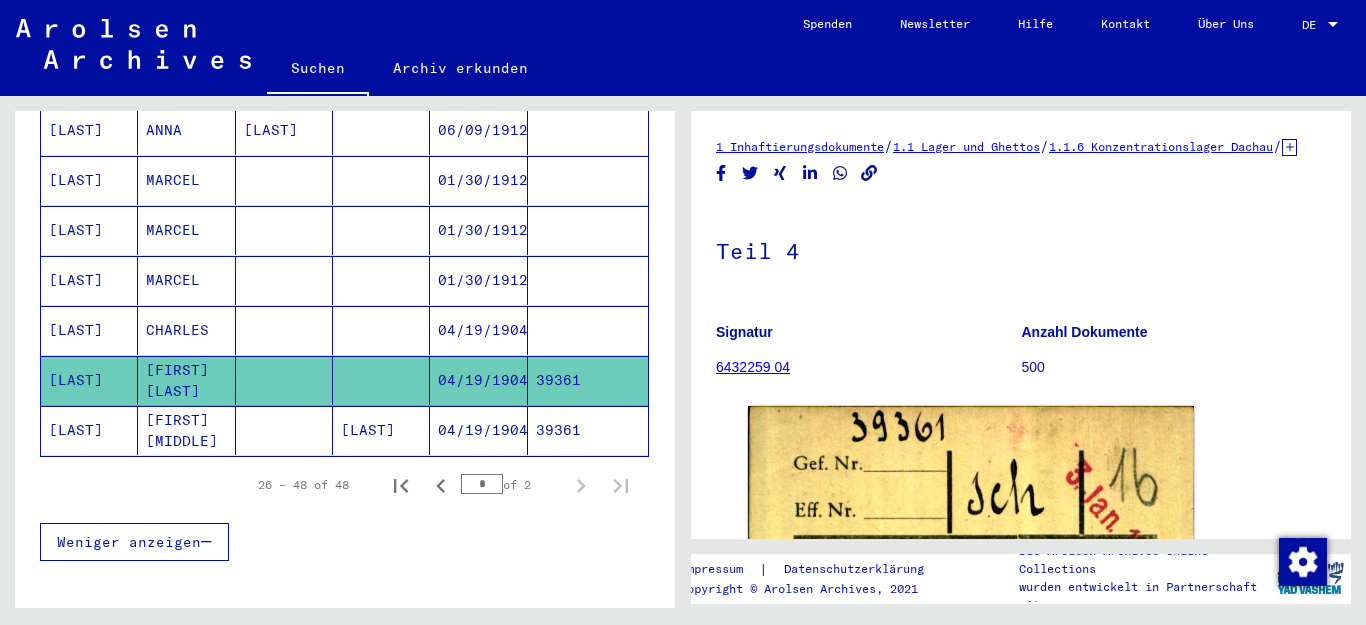 scroll, scrollTop: 0, scrollLeft: 0, axis: both 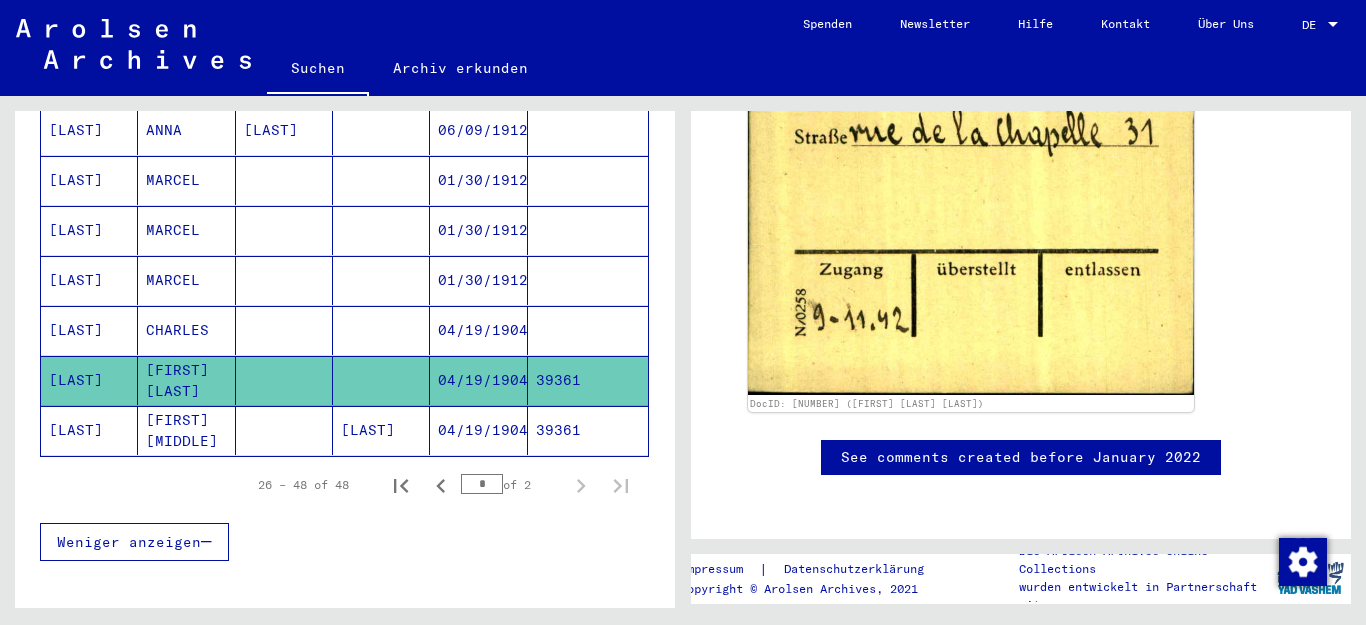 click on "[FIRST] [MIDDLE]" 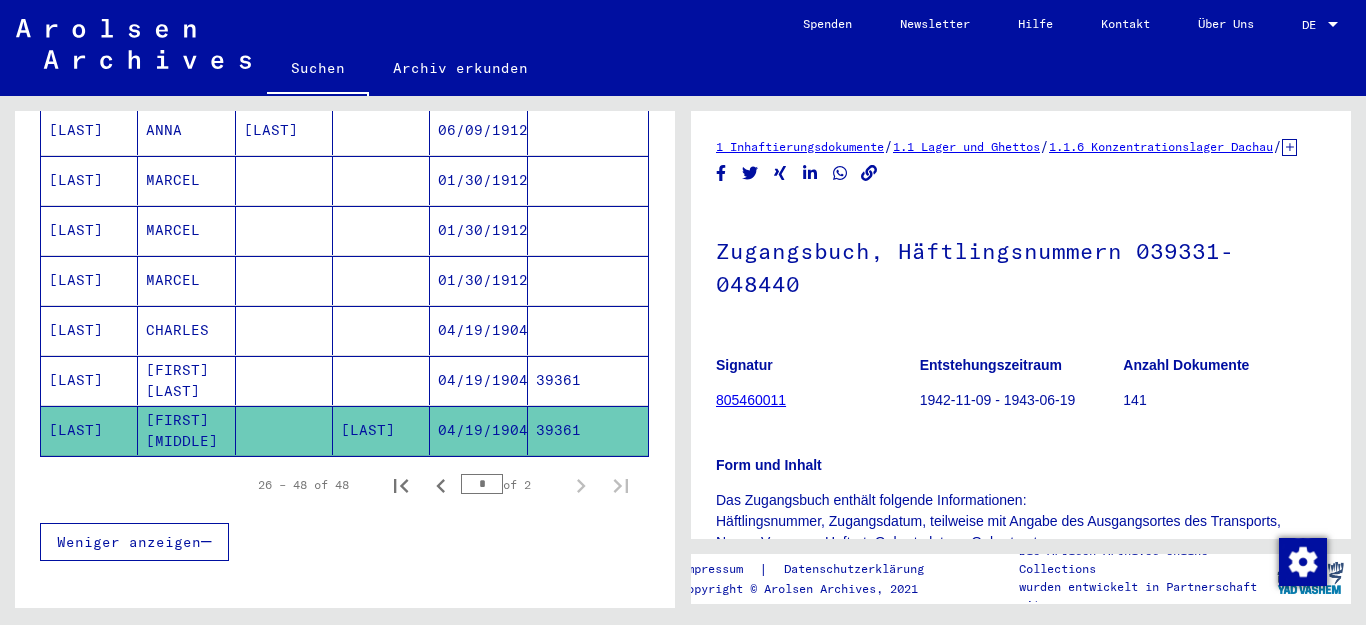 scroll, scrollTop: 0, scrollLeft: 0, axis: both 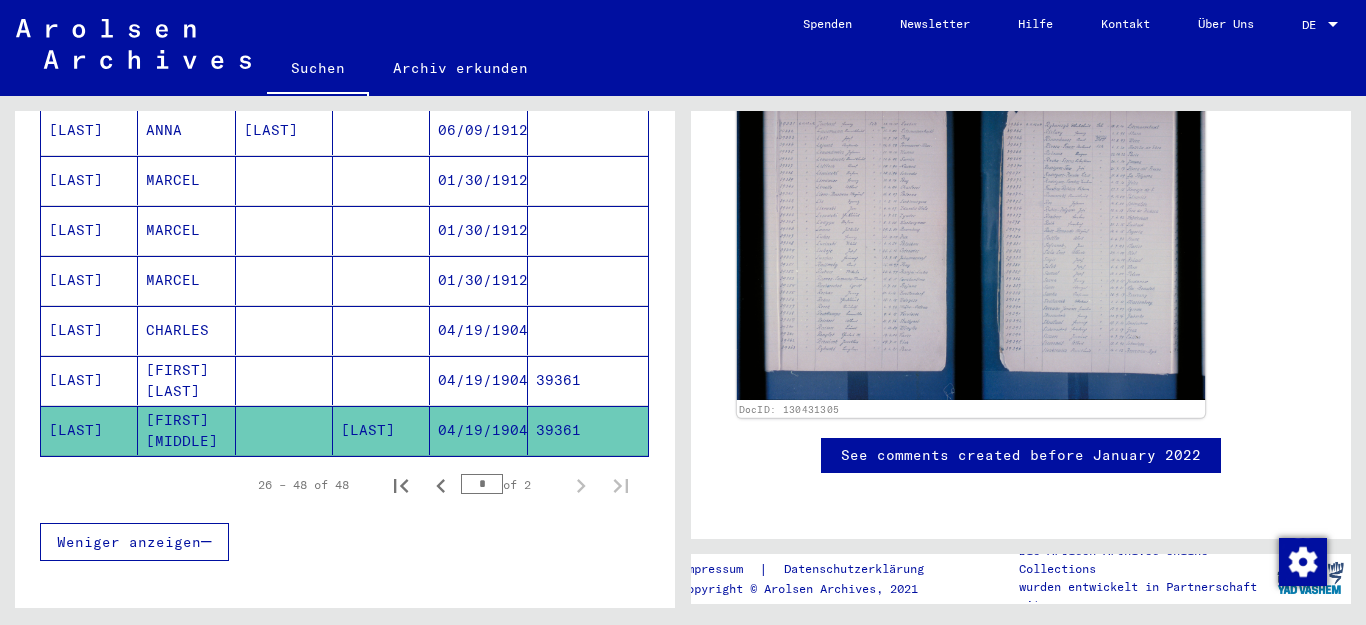 click 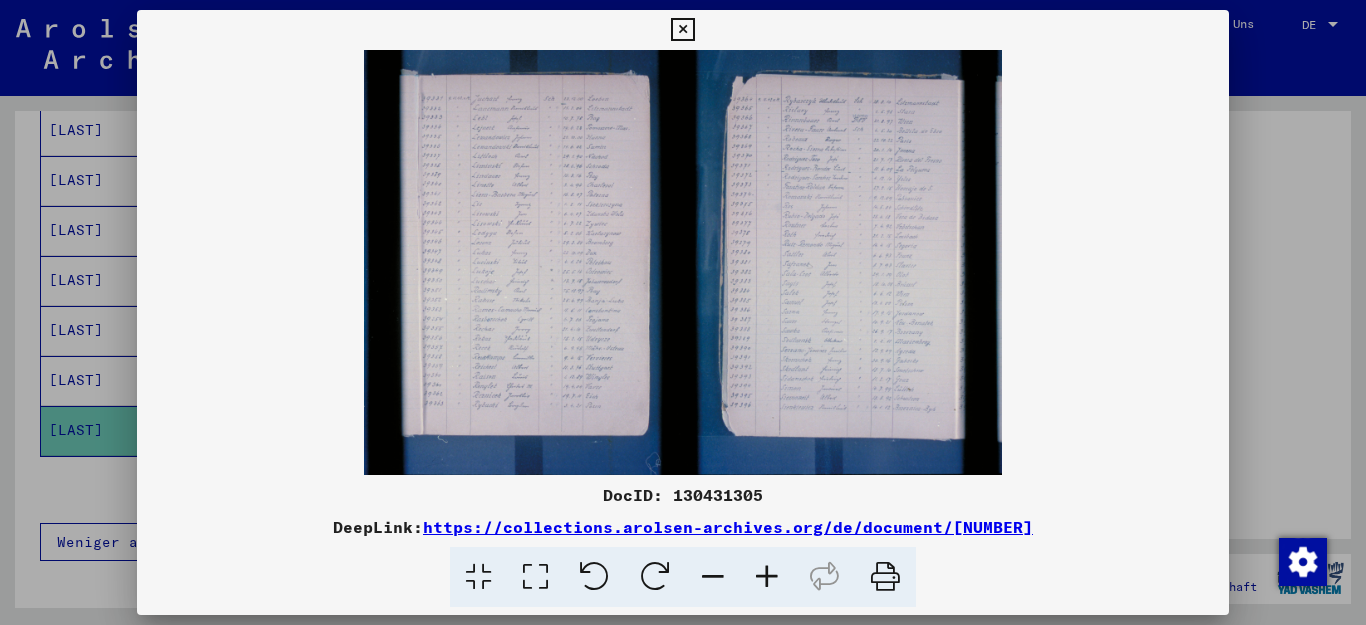 click at bounding box center (767, 577) 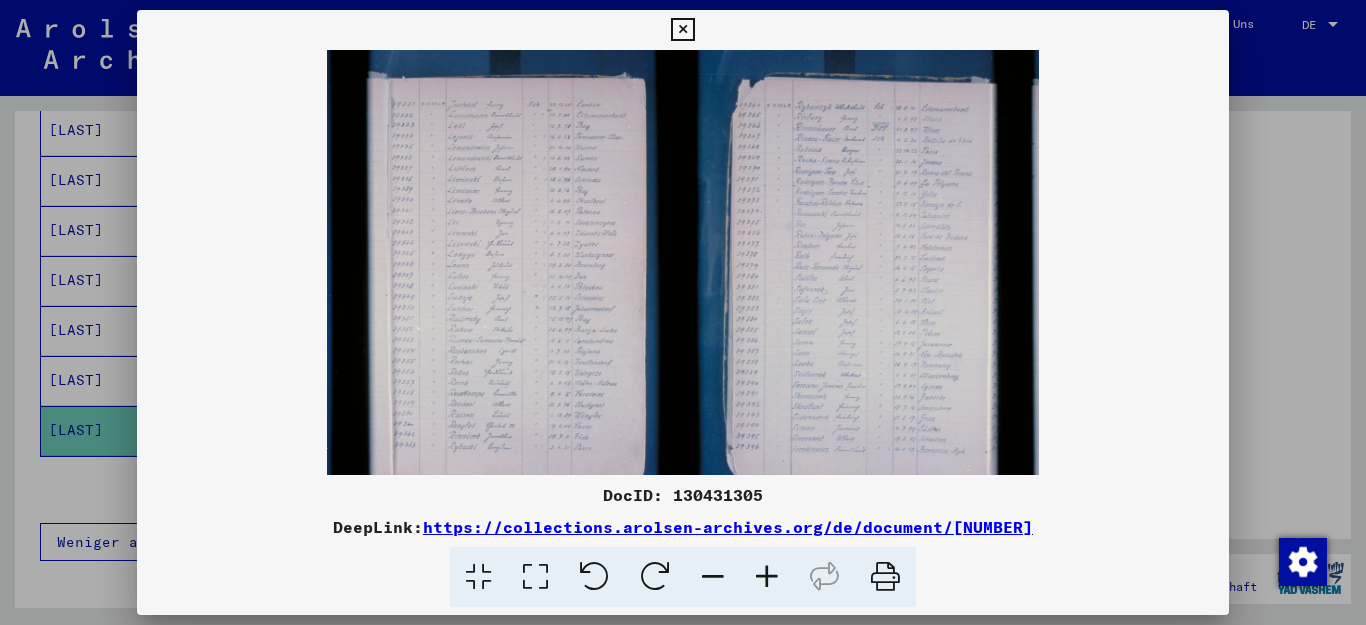click at bounding box center [767, 577] 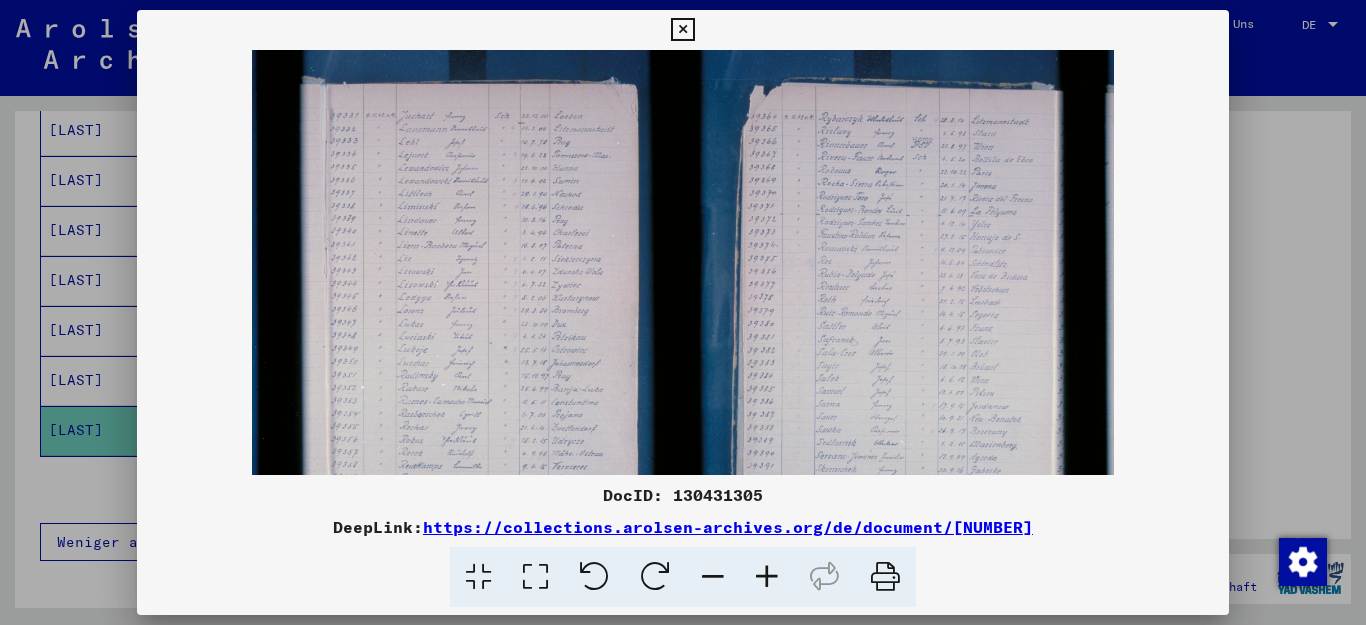 click at bounding box center [767, 577] 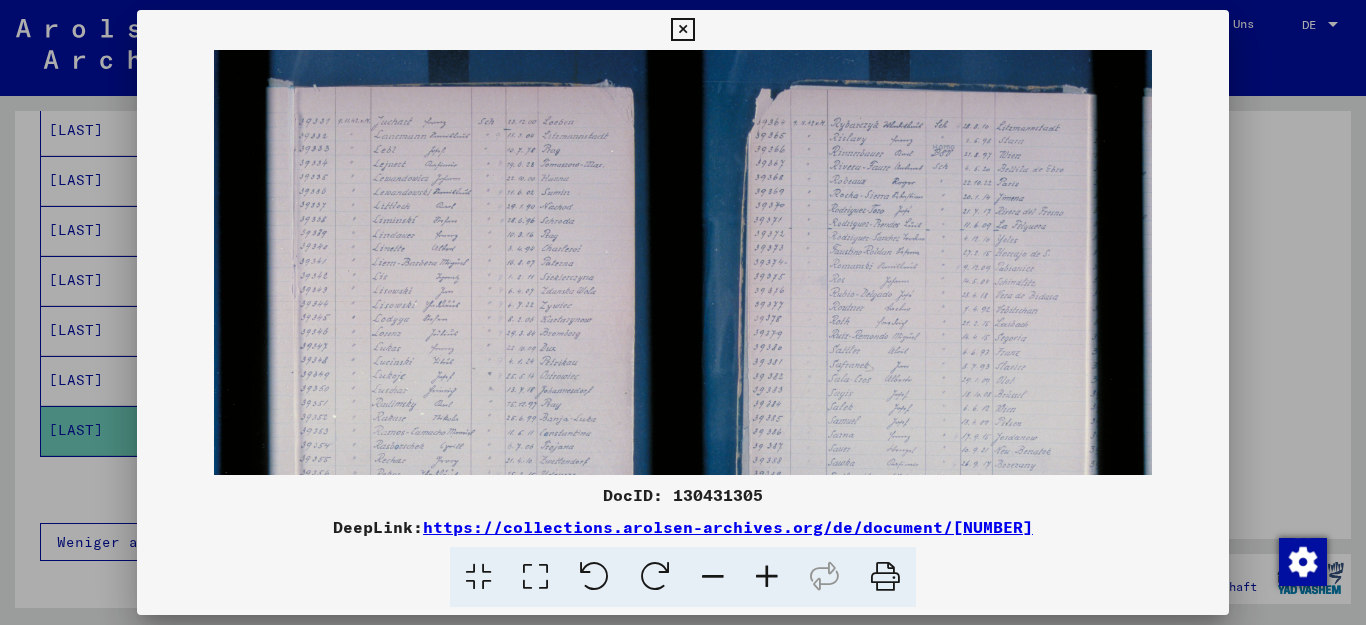 click at bounding box center (767, 577) 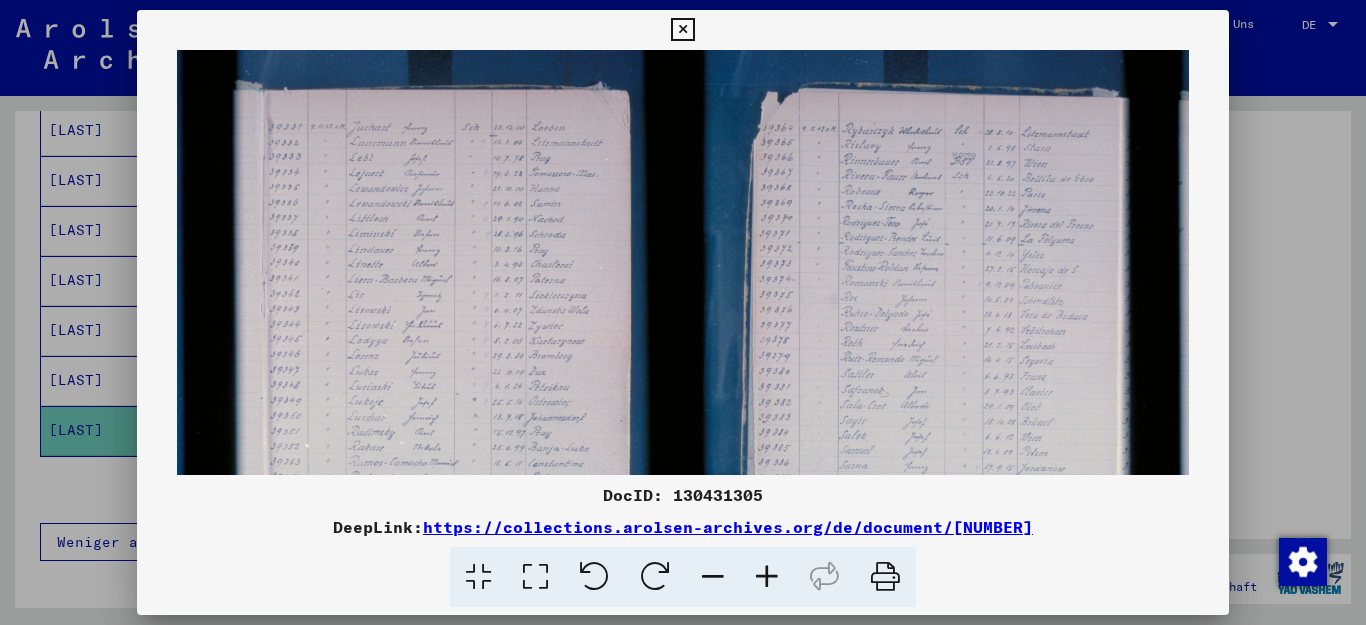 click at bounding box center [767, 577] 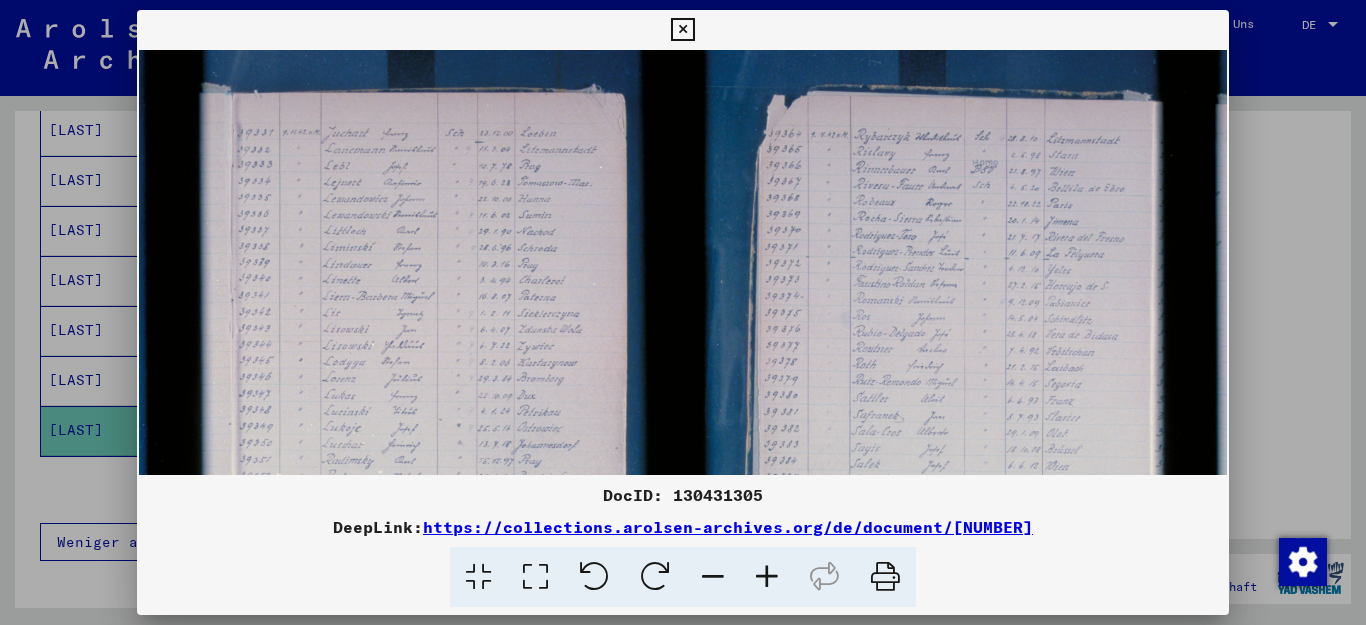 click at bounding box center [767, 577] 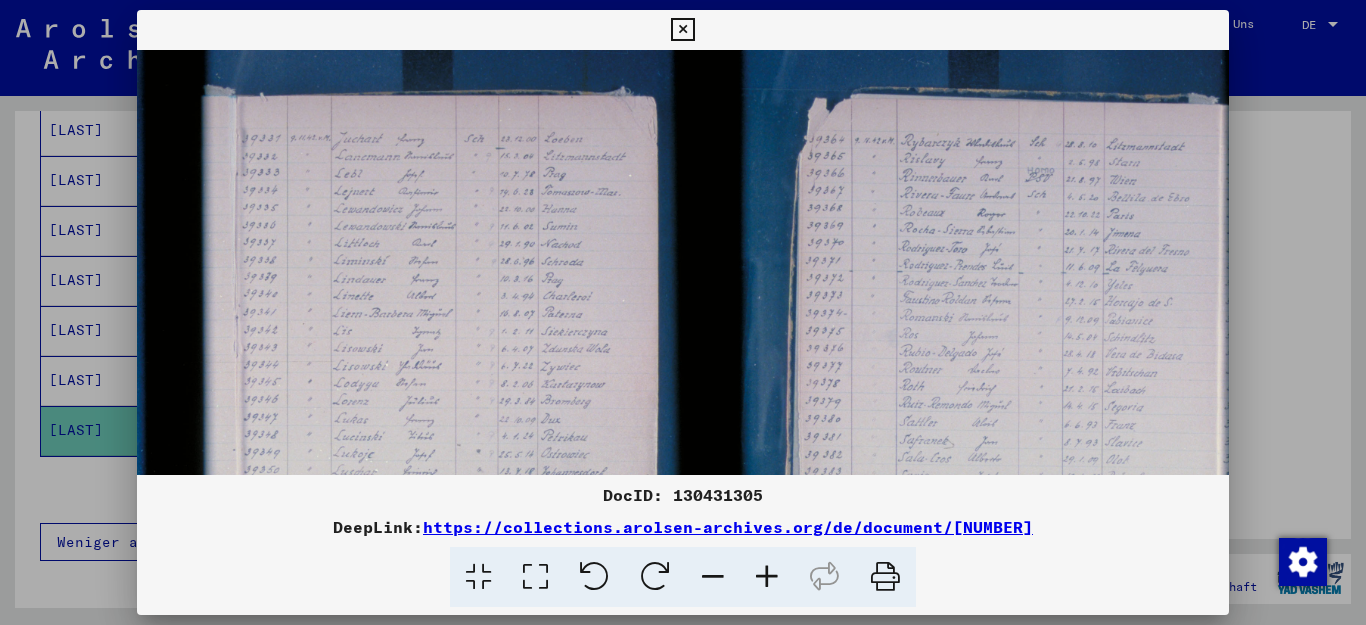 click at bounding box center (767, 577) 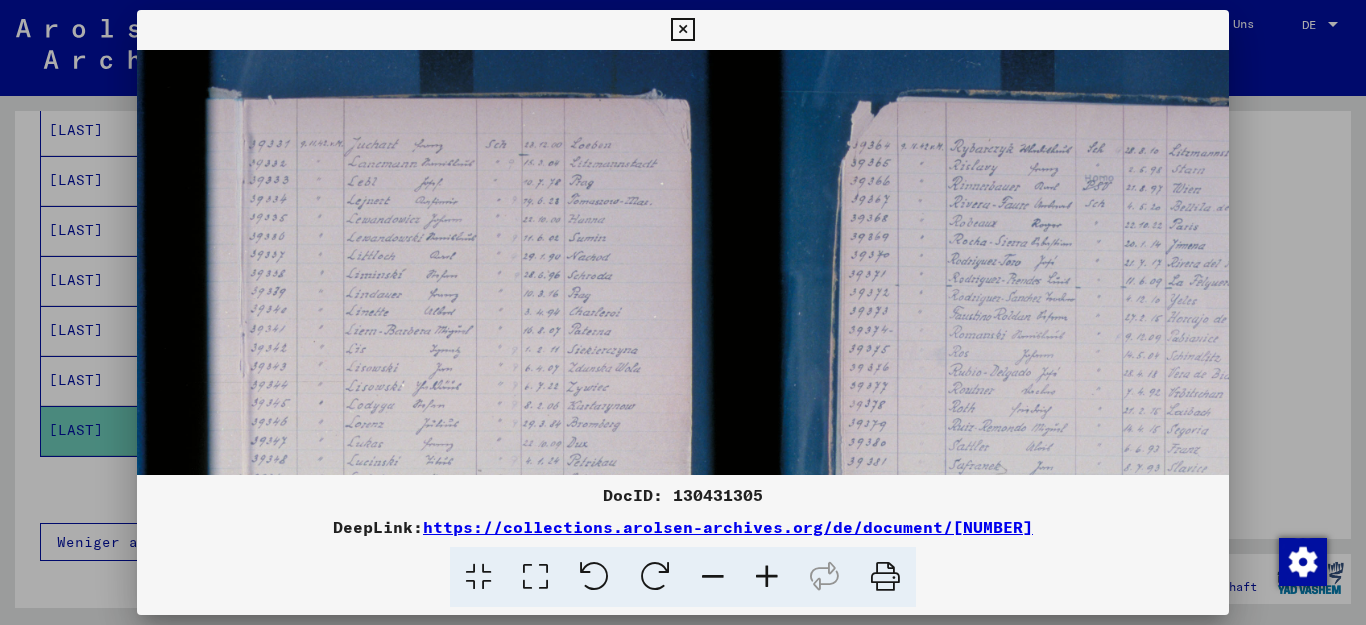 click at bounding box center [767, 577] 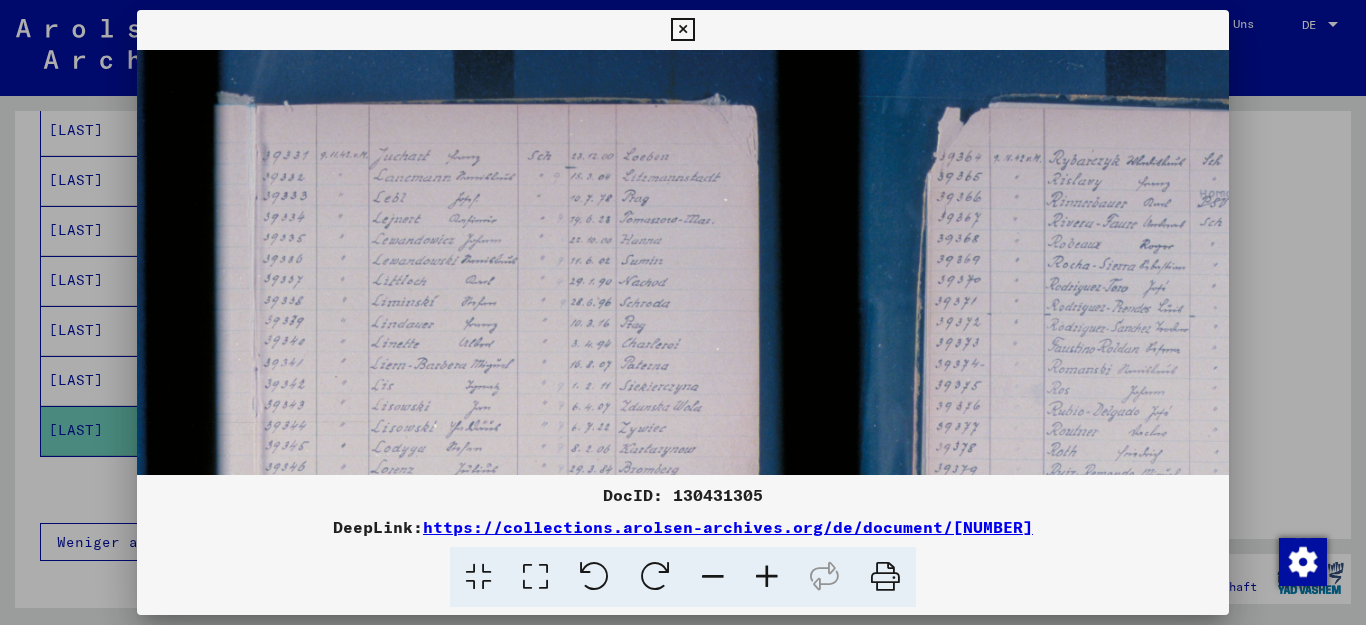 click at bounding box center (767, 577) 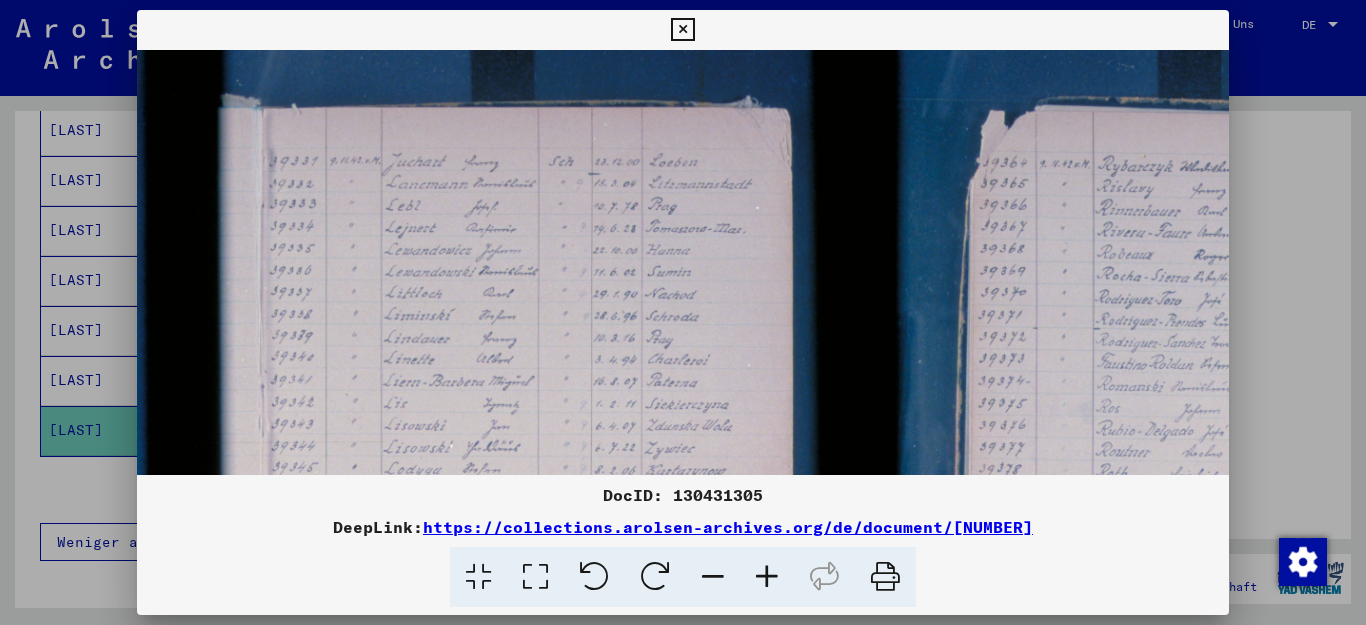 click at bounding box center (767, 577) 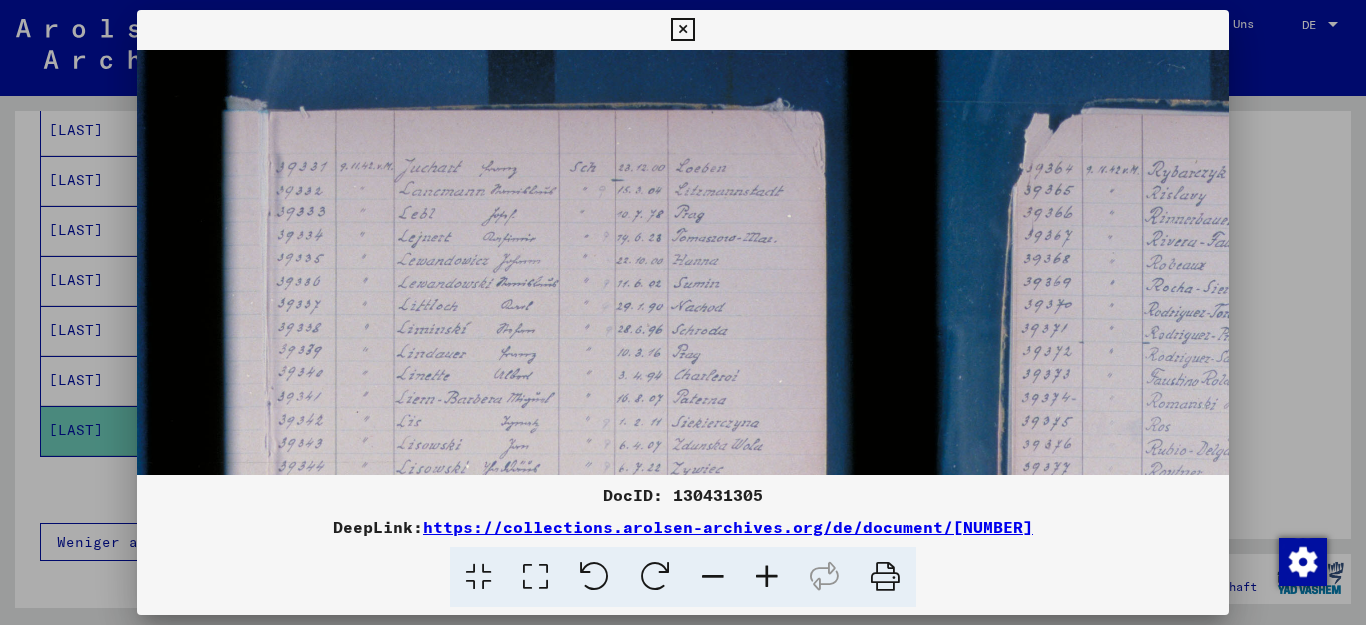 click at bounding box center (767, 577) 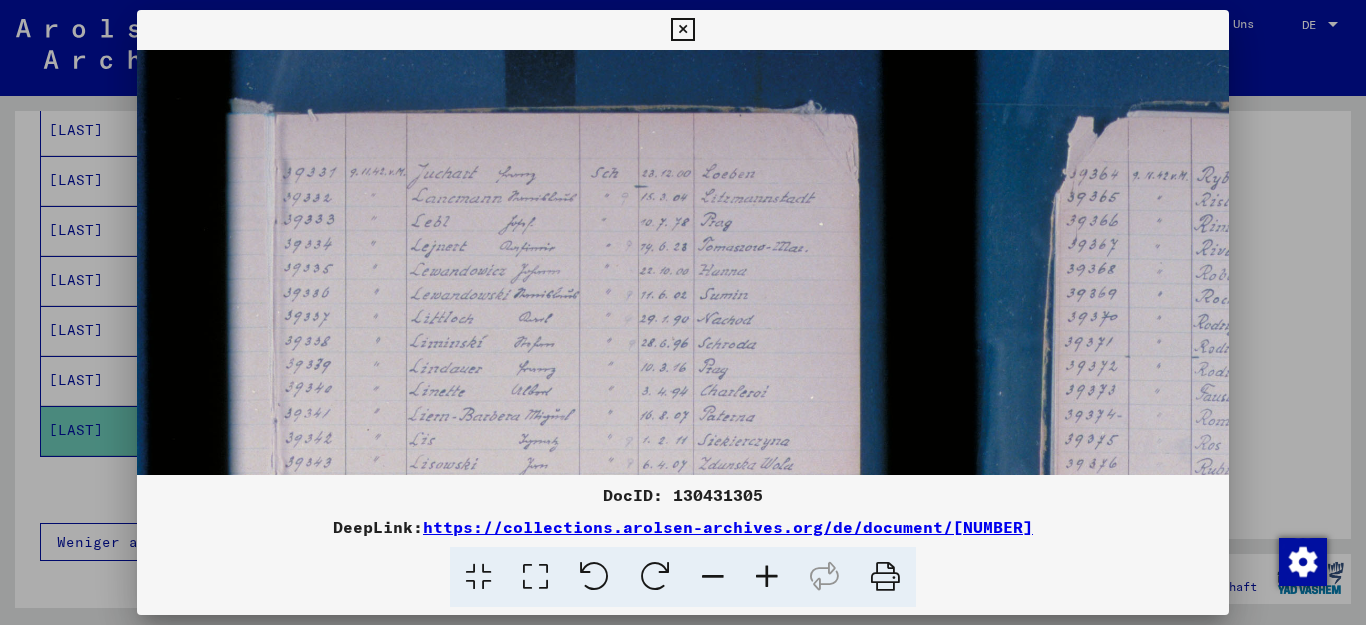click at bounding box center [767, 577] 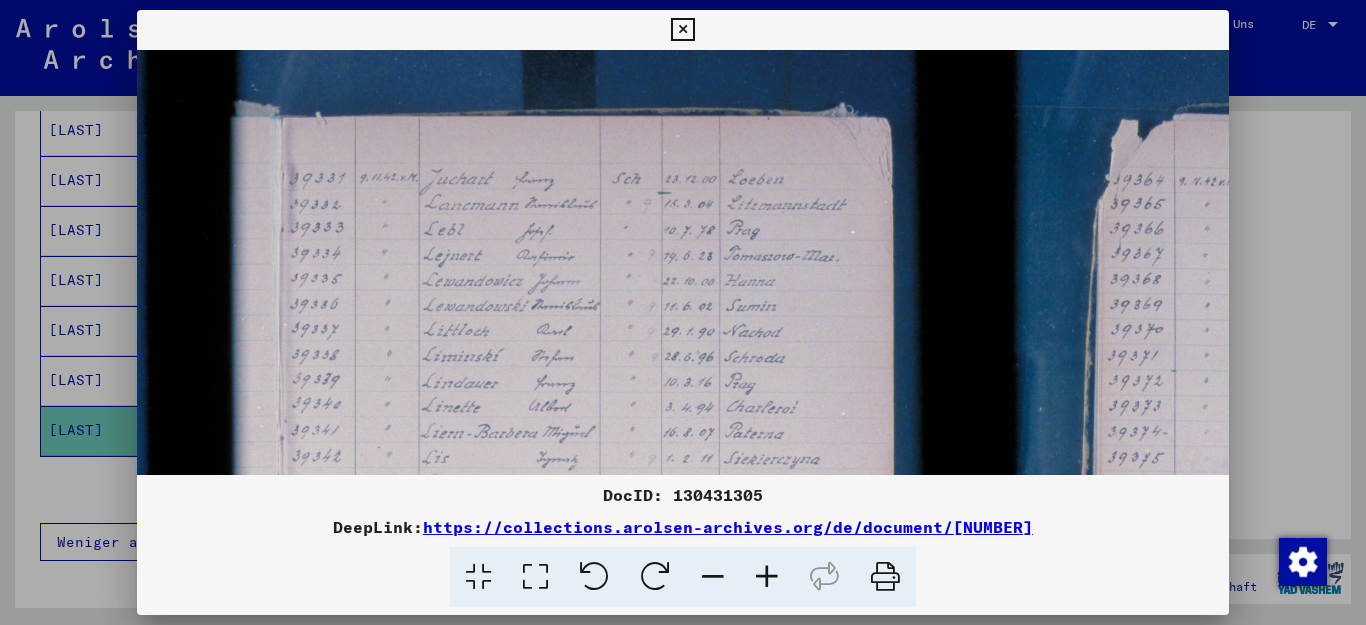 click at bounding box center [767, 577] 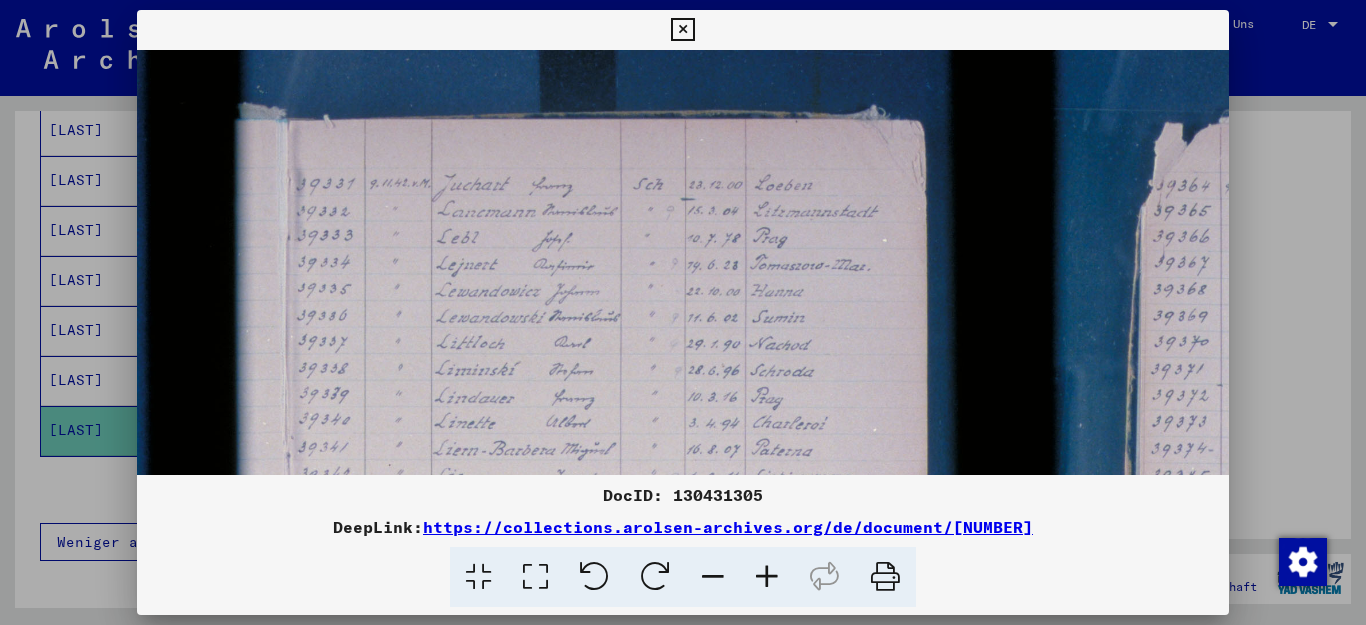 click at bounding box center (767, 577) 